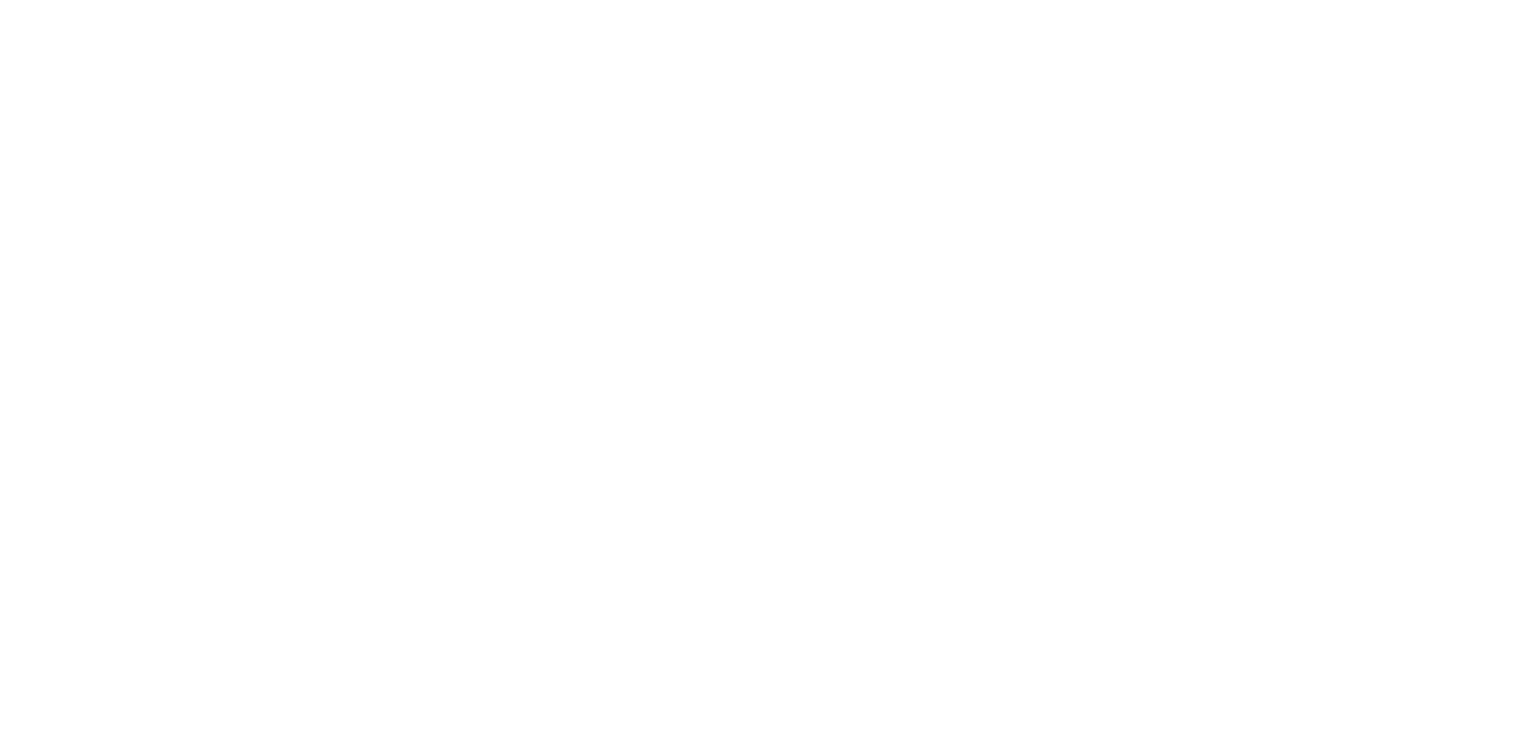 scroll, scrollTop: 0, scrollLeft: 0, axis: both 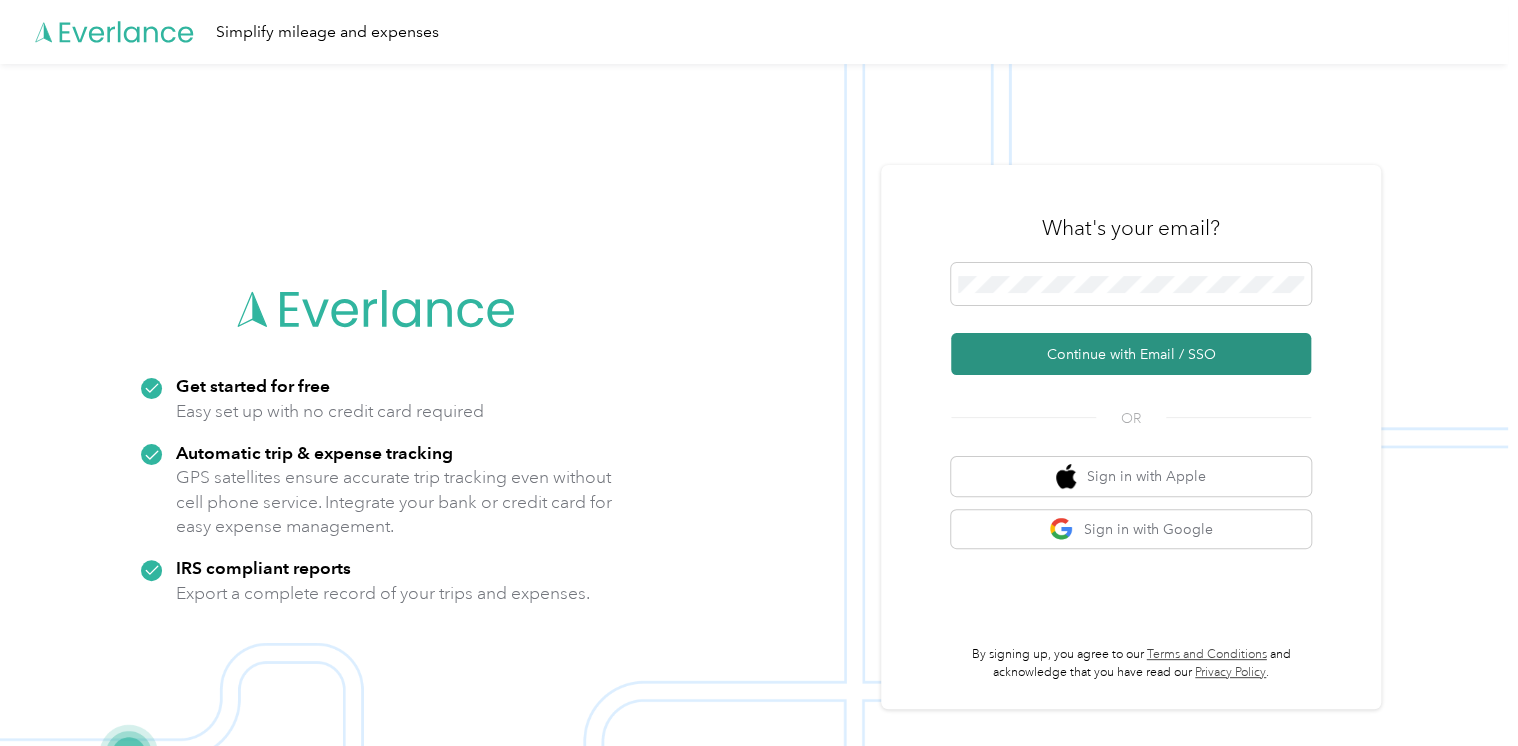 click on "Continue with Email / SSO" at bounding box center (1131, 354) 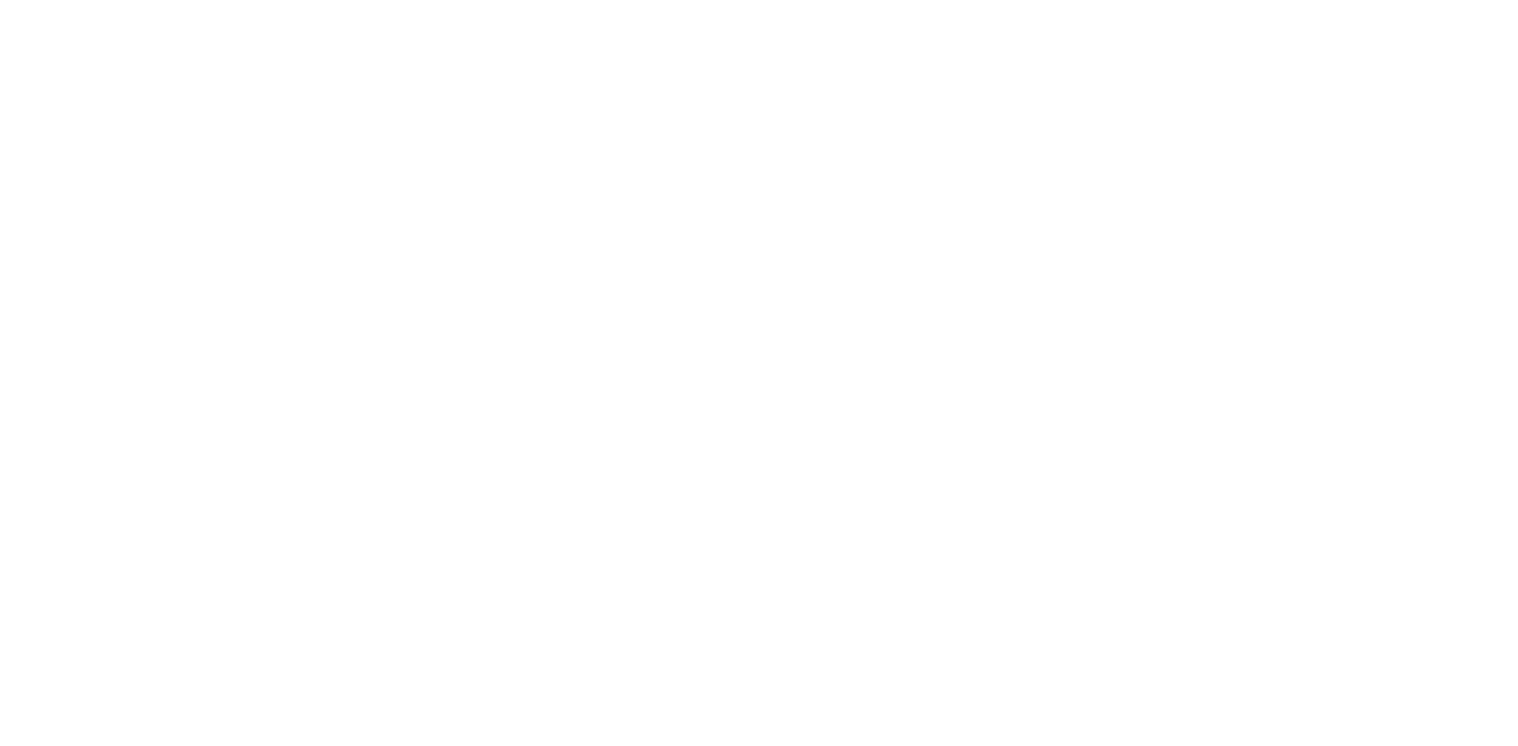 scroll, scrollTop: 0, scrollLeft: 0, axis: both 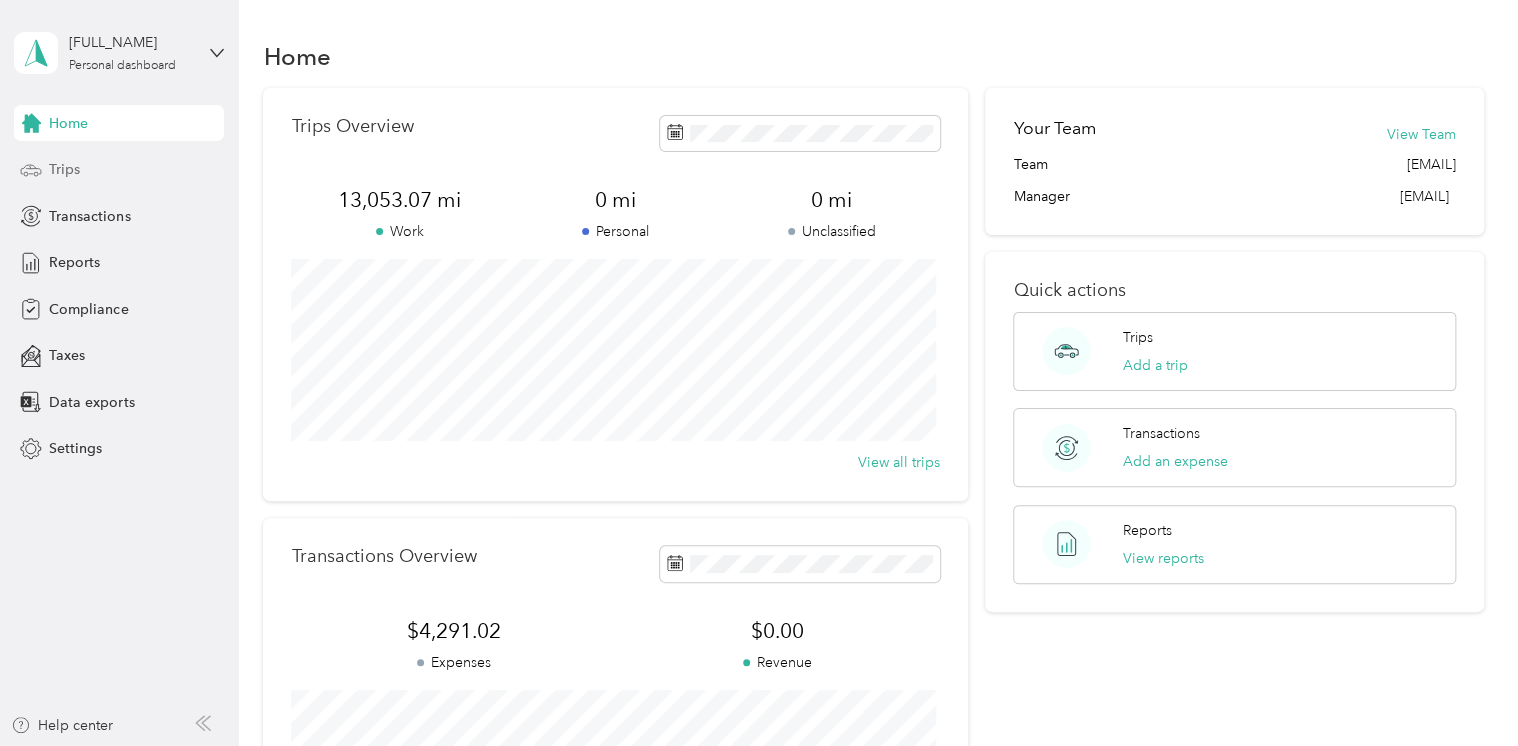 click on "Trips" at bounding box center [64, 169] 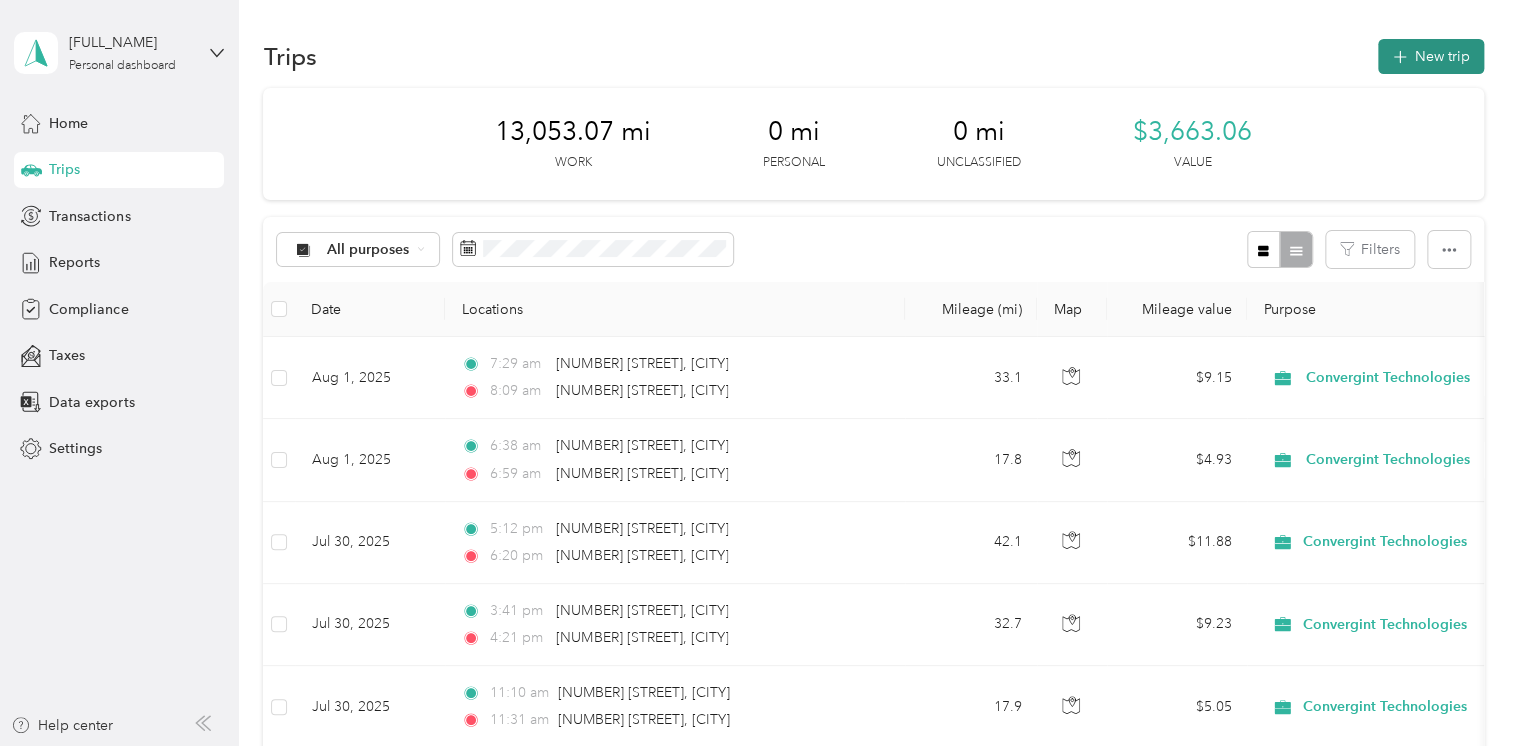 click on "New trip" at bounding box center [1431, 56] 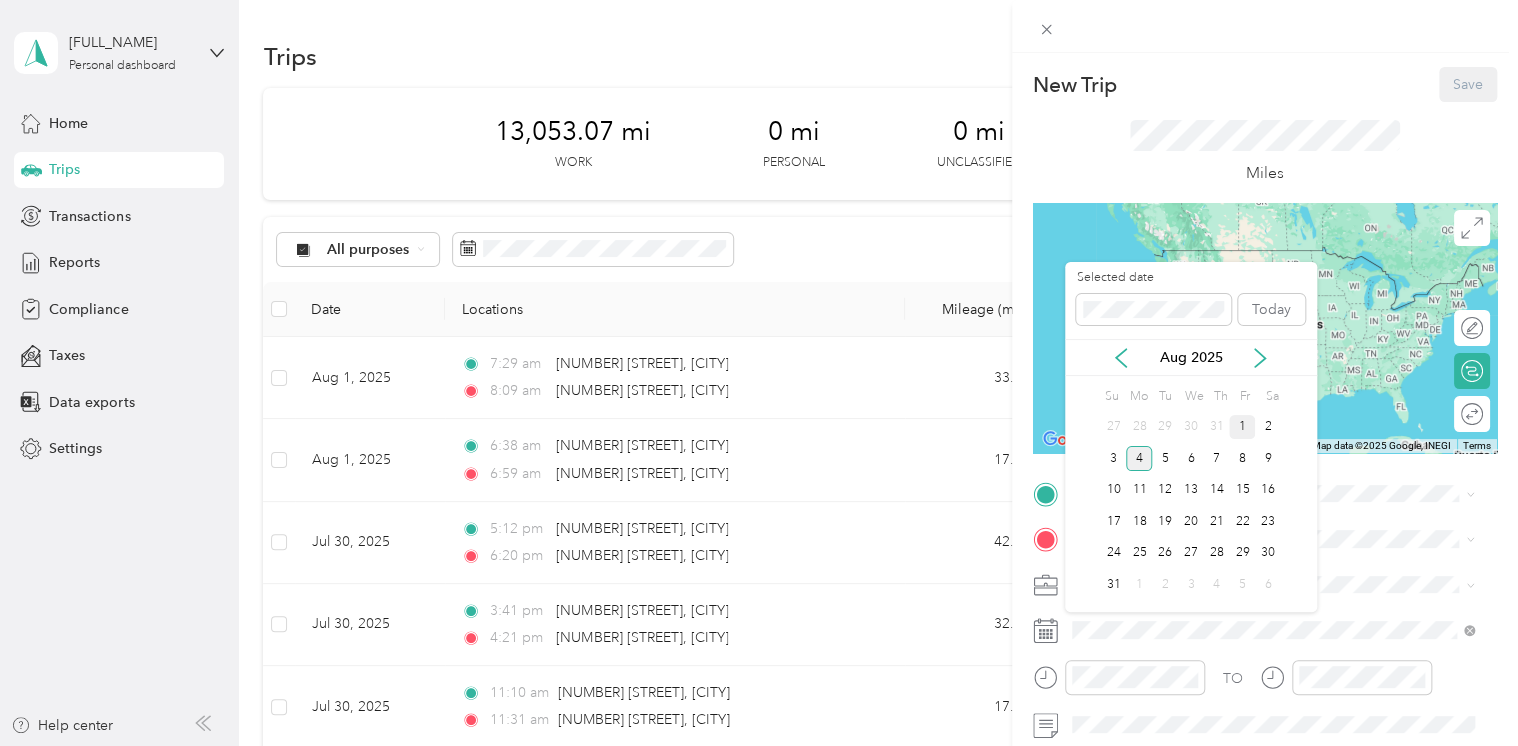 click on "1" at bounding box center [1242, 427] 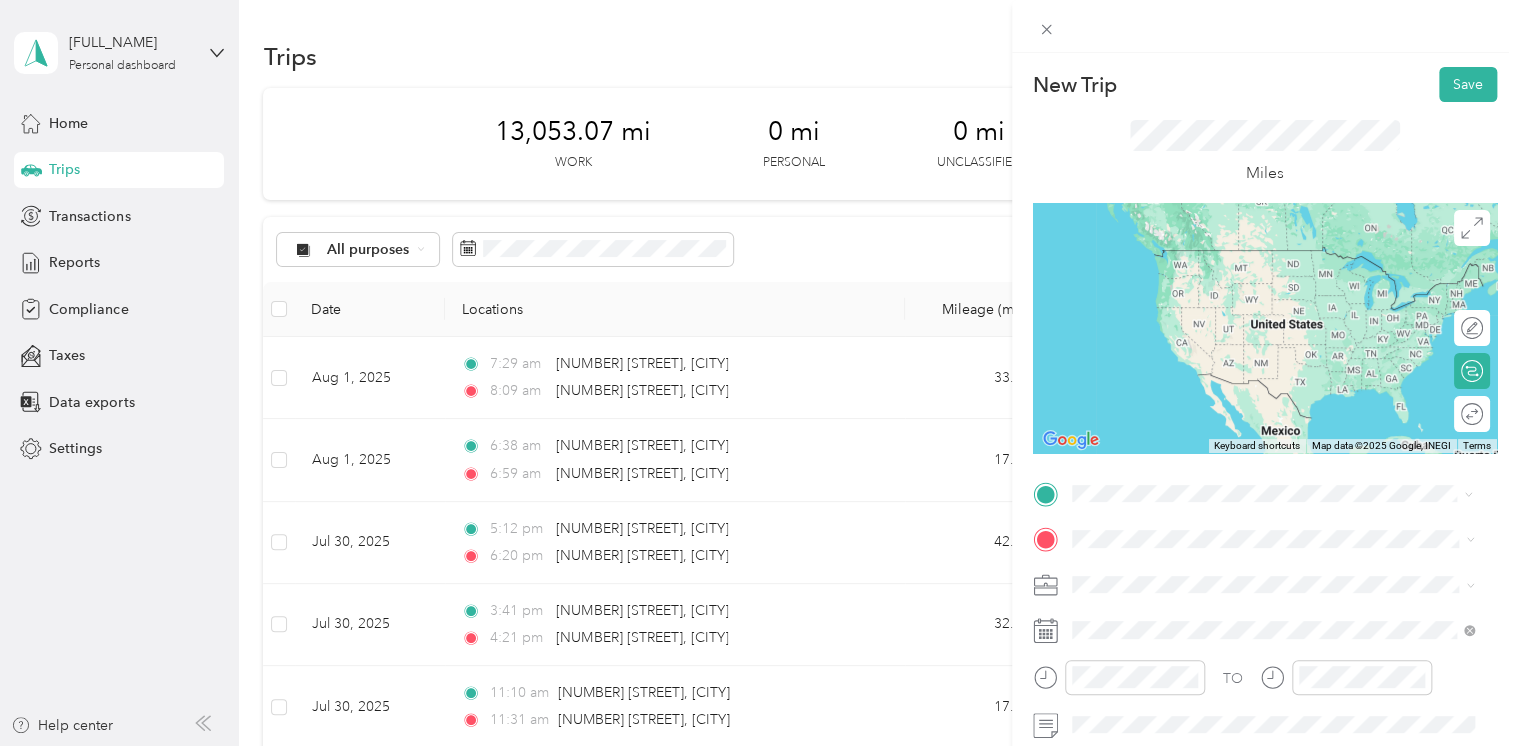 click on "[NUMBER] [STREET]
[CITY], [STATE] [ZIP], [COUNTRY]" at bounding box center (1213, 279) 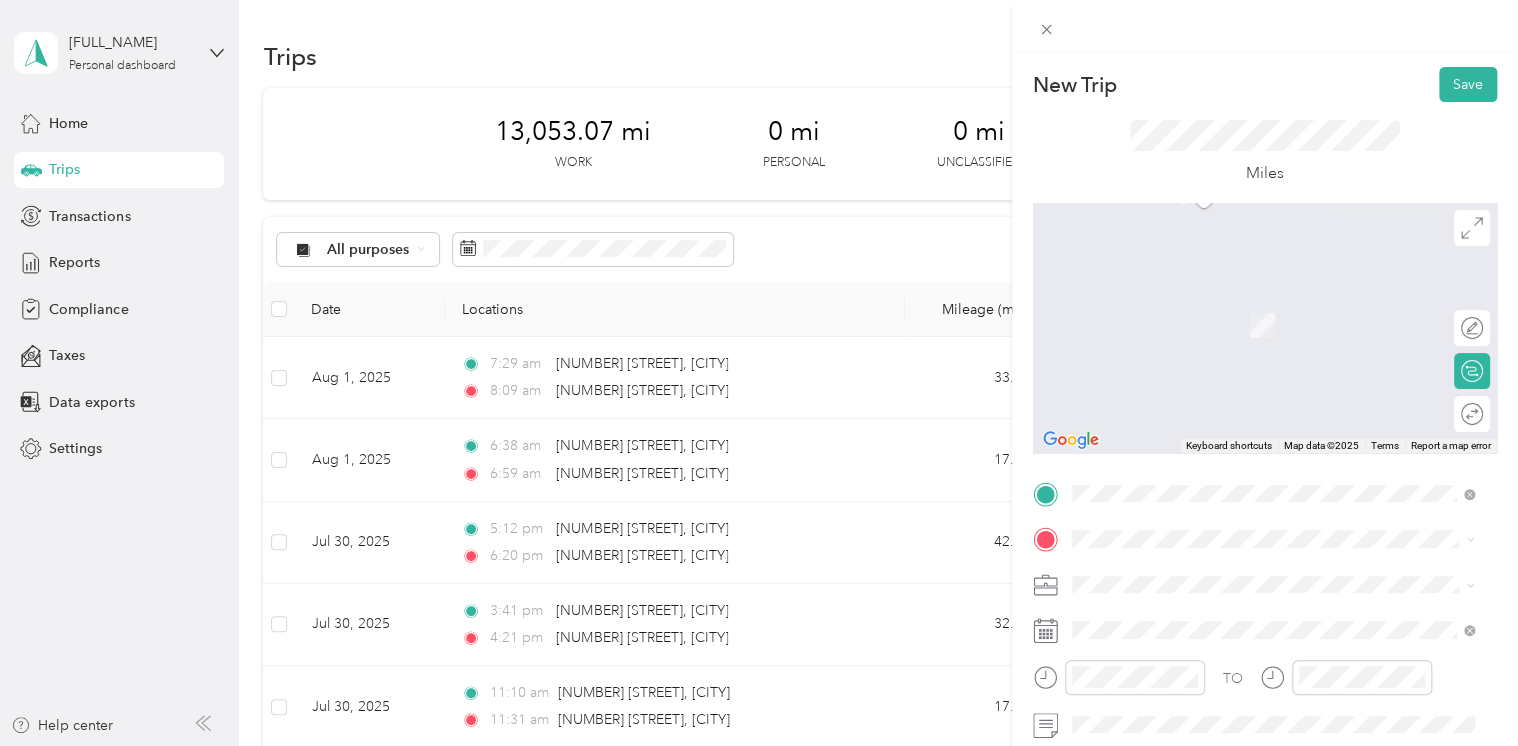 click on "[NUMBER] [STREET]
[CITY], [STATE] [ZIP], [COUNTRY]" at bounding box center (1213, 298) 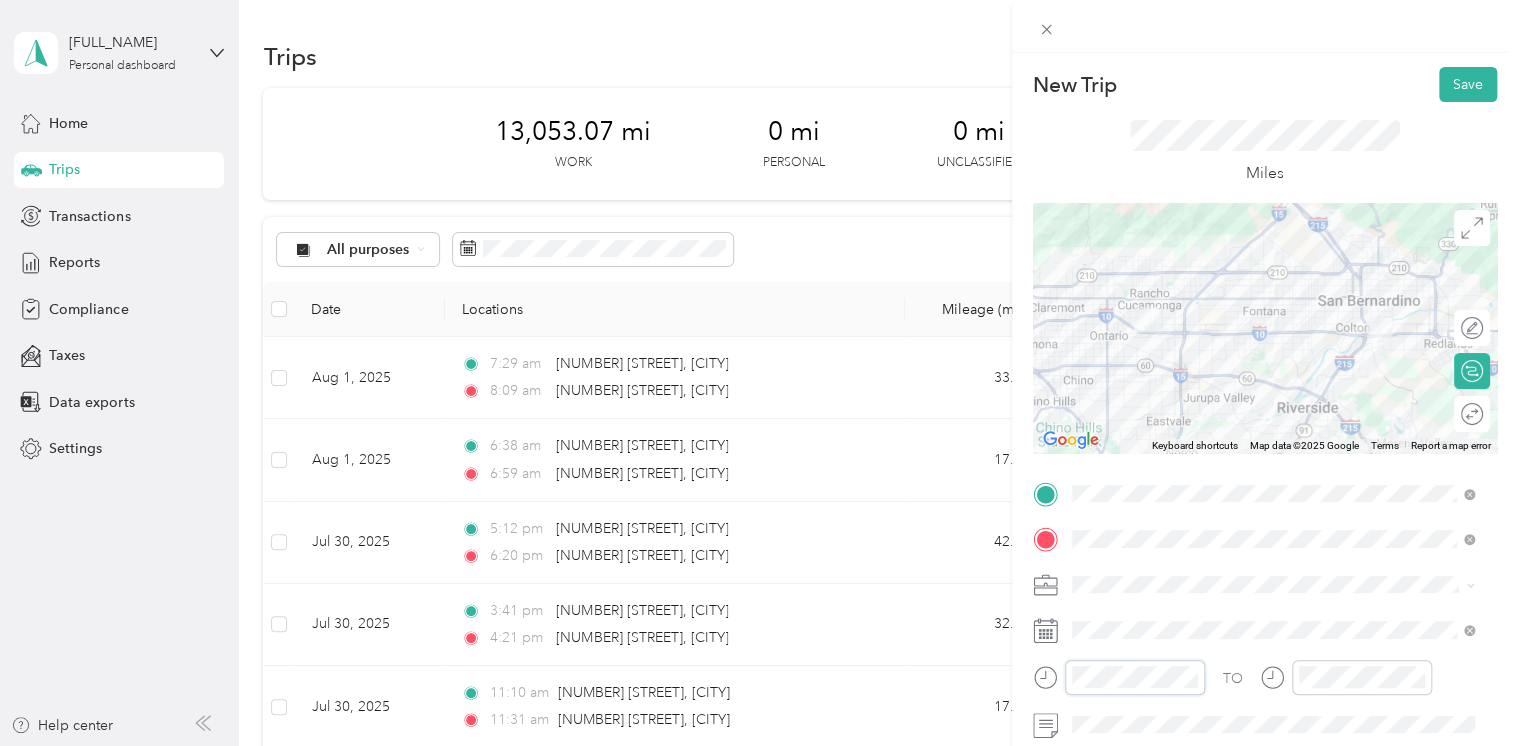 click at bounding box center [1119, 677] 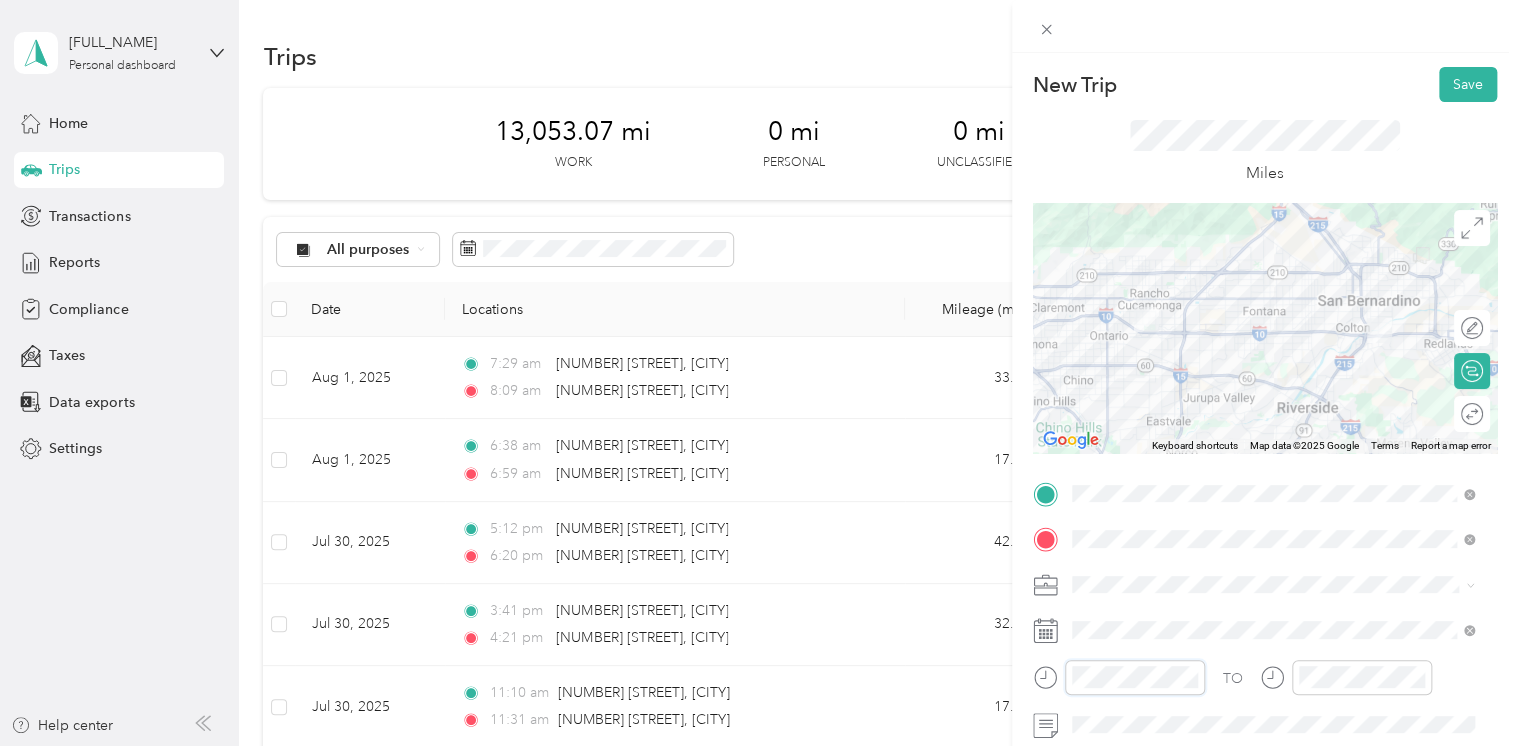 scroll, scrollTop: 700, scrollLeft: 0, axis: vertical 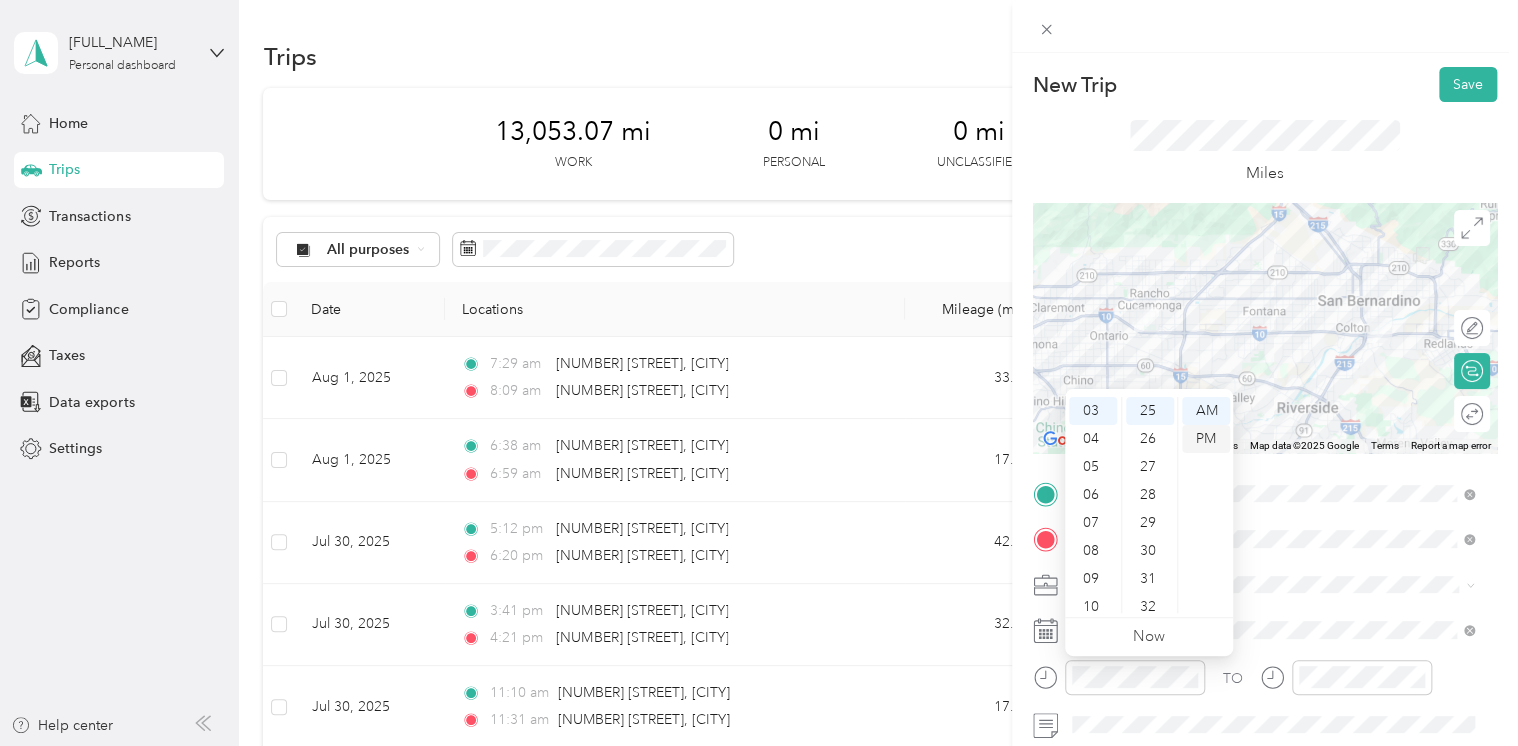click on "PM" at bounding box center [1206, 439] 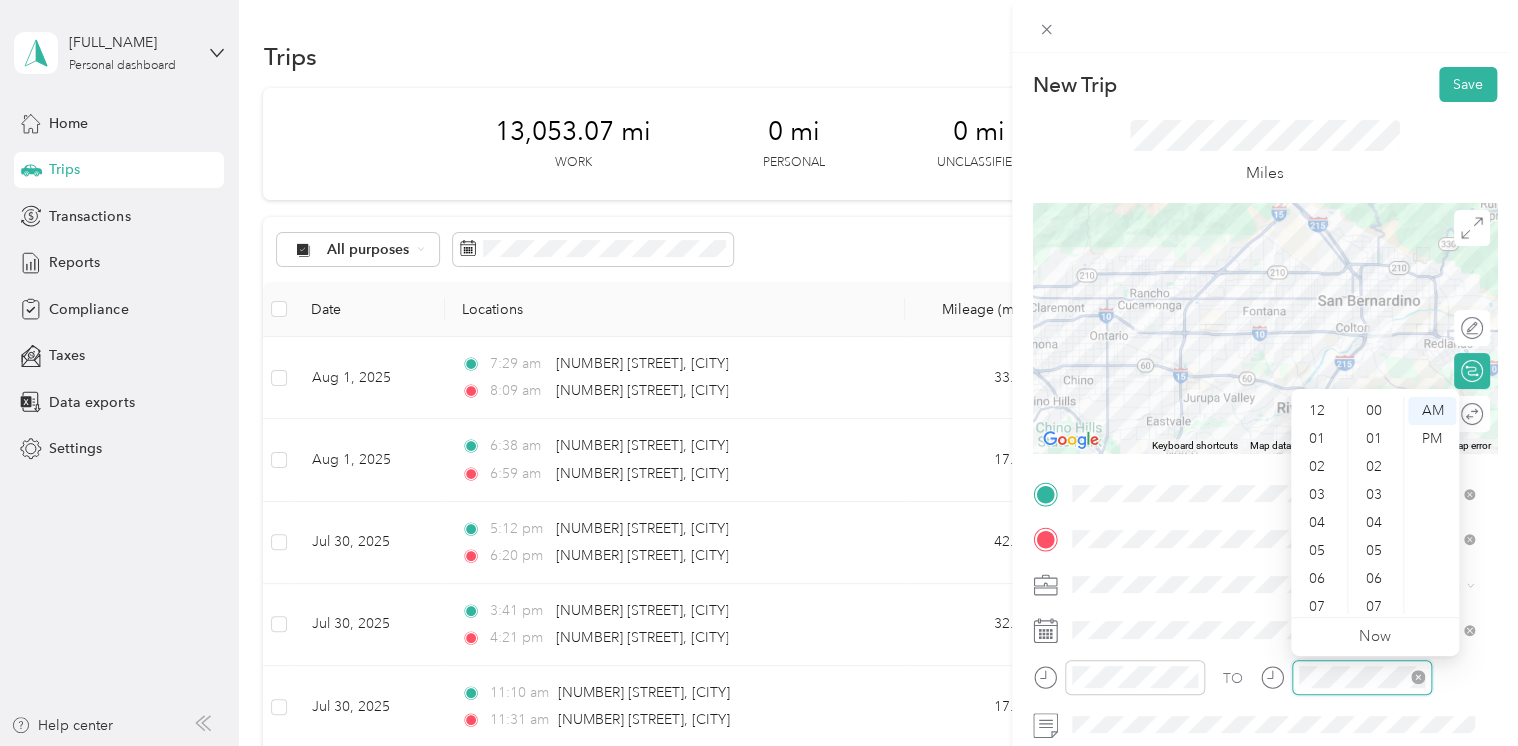 scroll, scrollTop: 700, scrollLeft: 0, axis: vertical 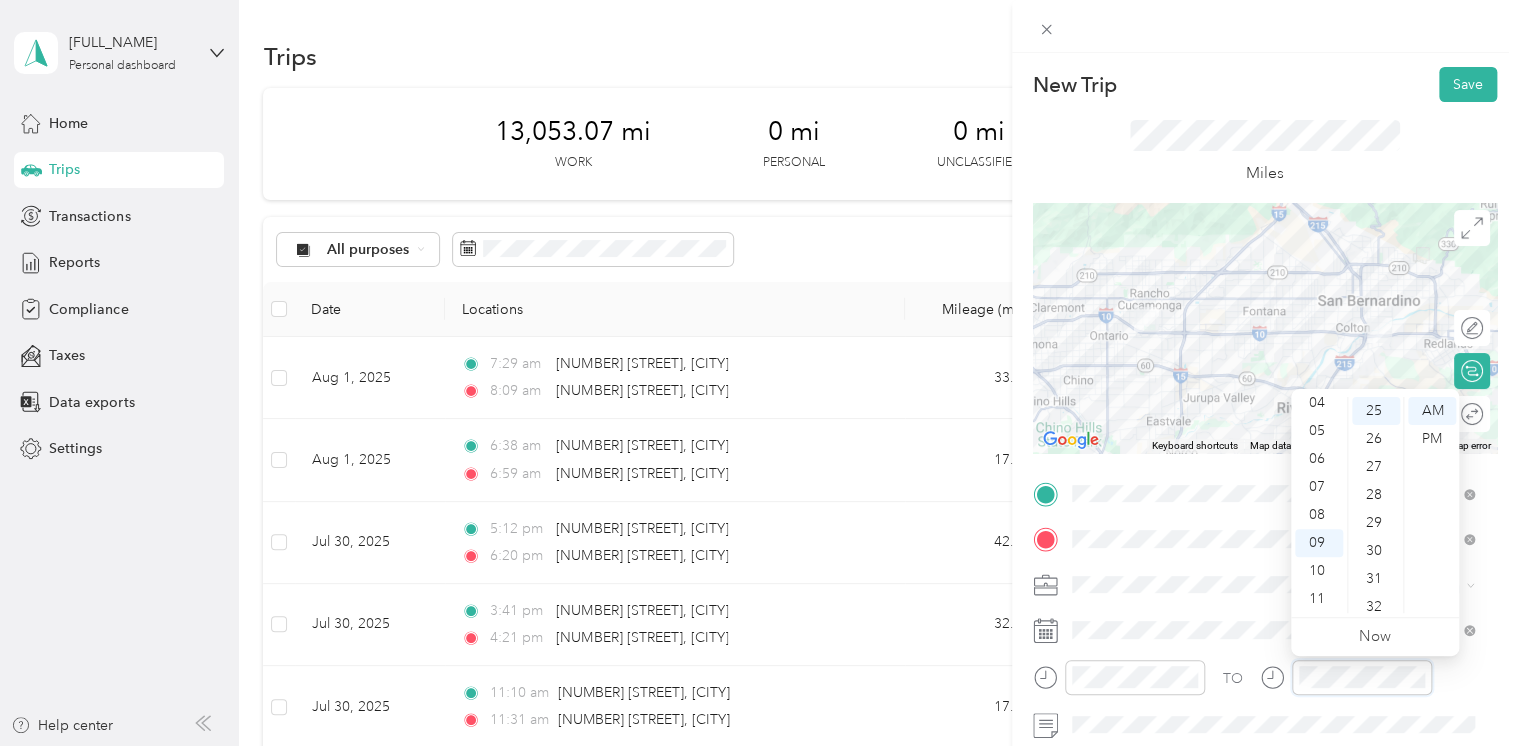 click at bounding box center [1346, 677] 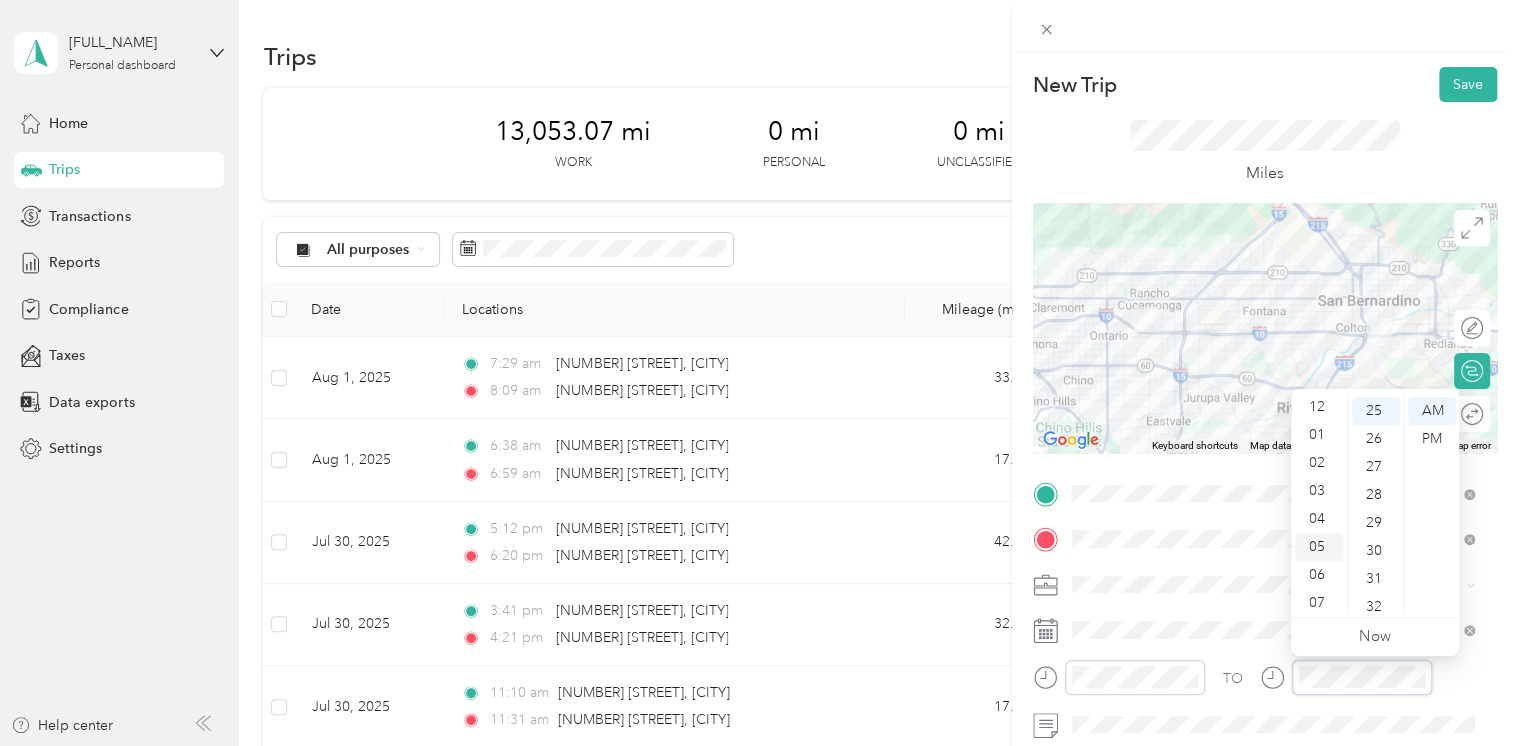 scroll, scrollTop: 0, scrollLeft: 0, axis: both 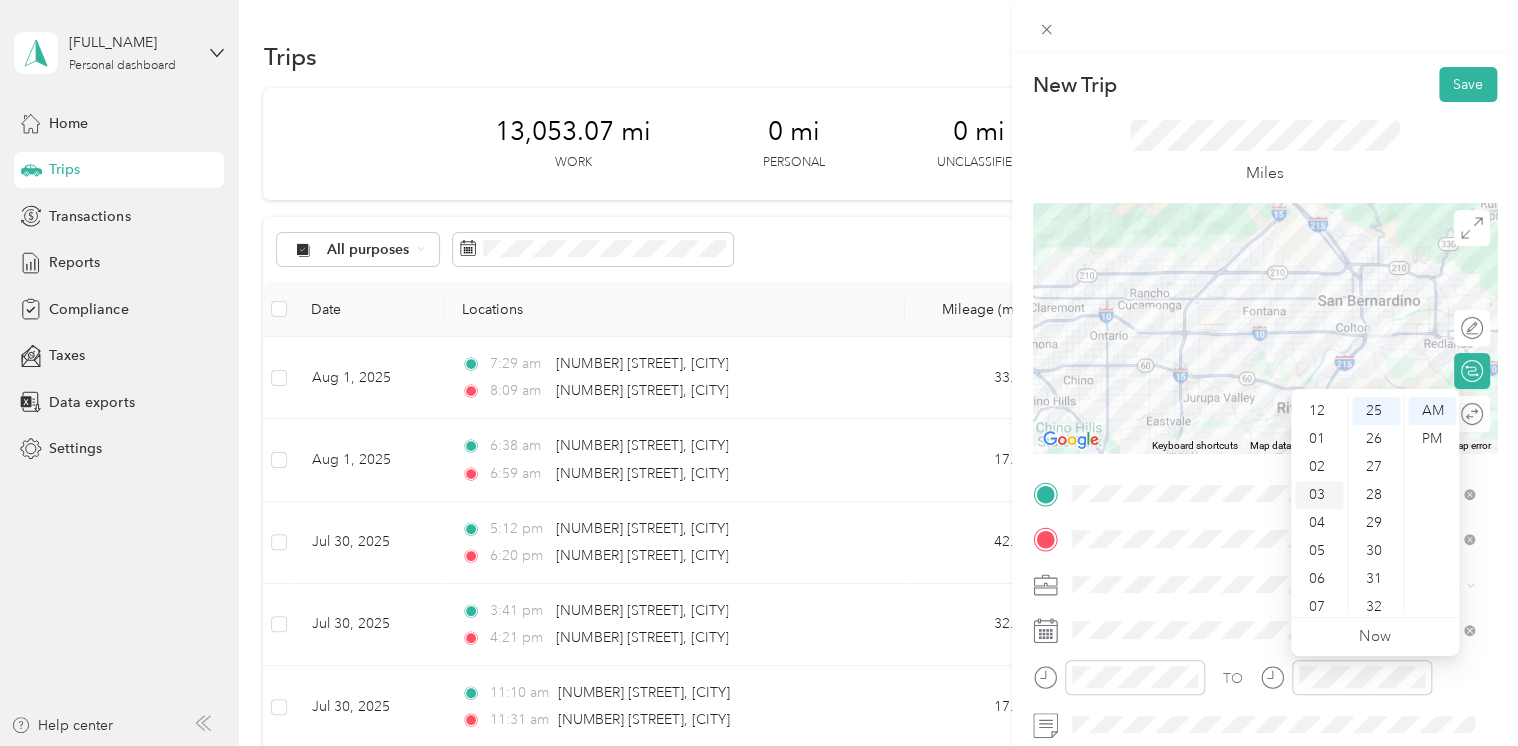click on "03" at bounding box center (1319, 495) 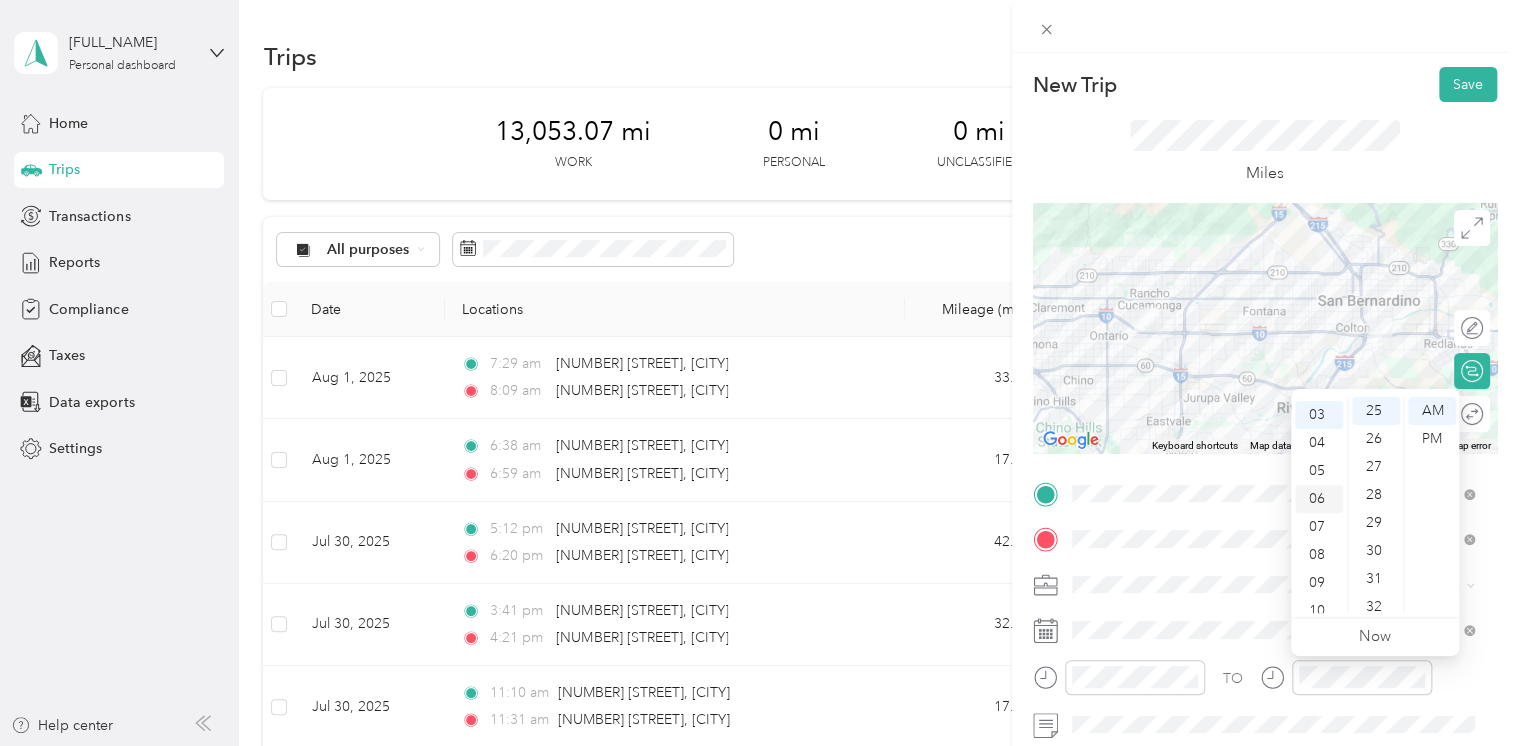 scroll, scrollTop: 84, scrollLeft: 0, axis: vertical 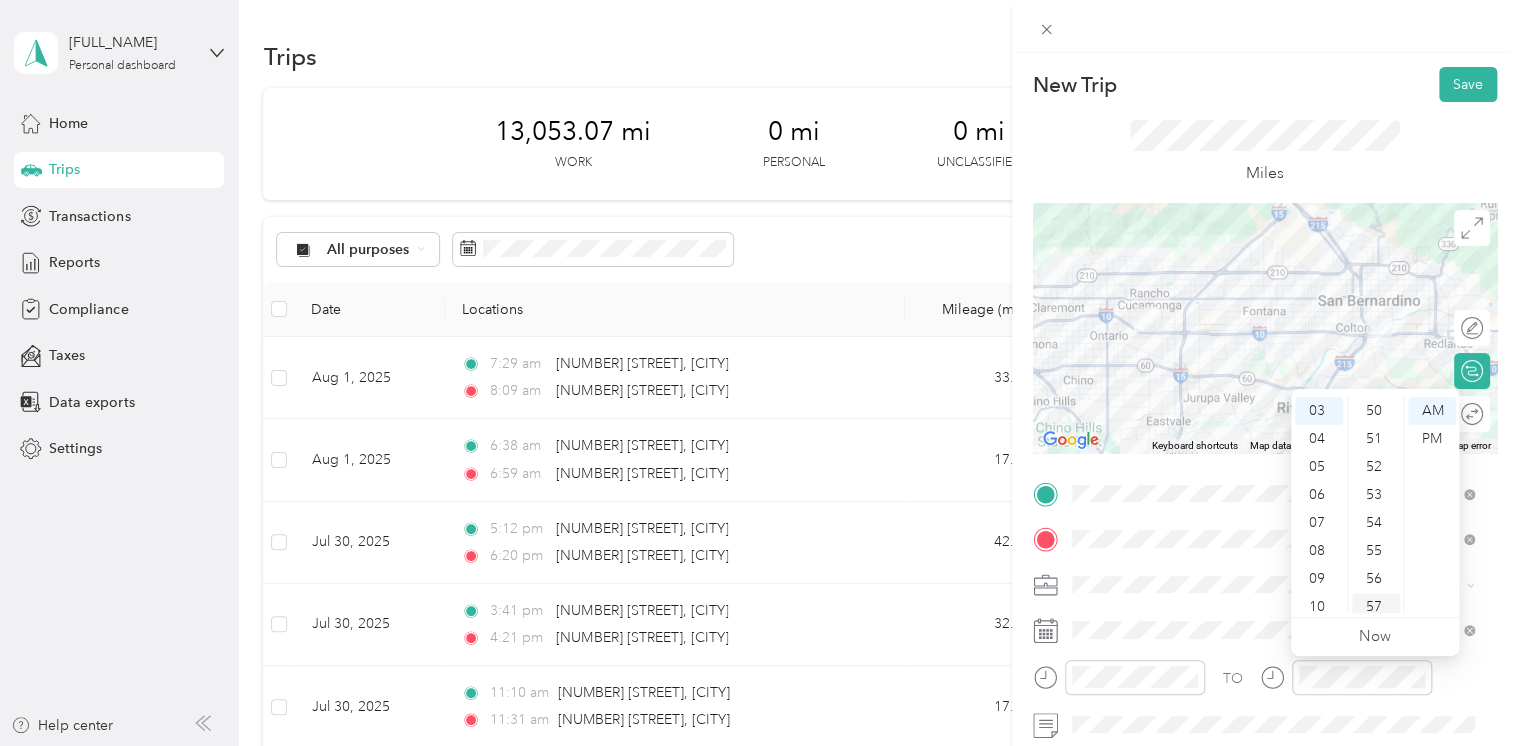 click on "57" at bounding box center [1376, 607] 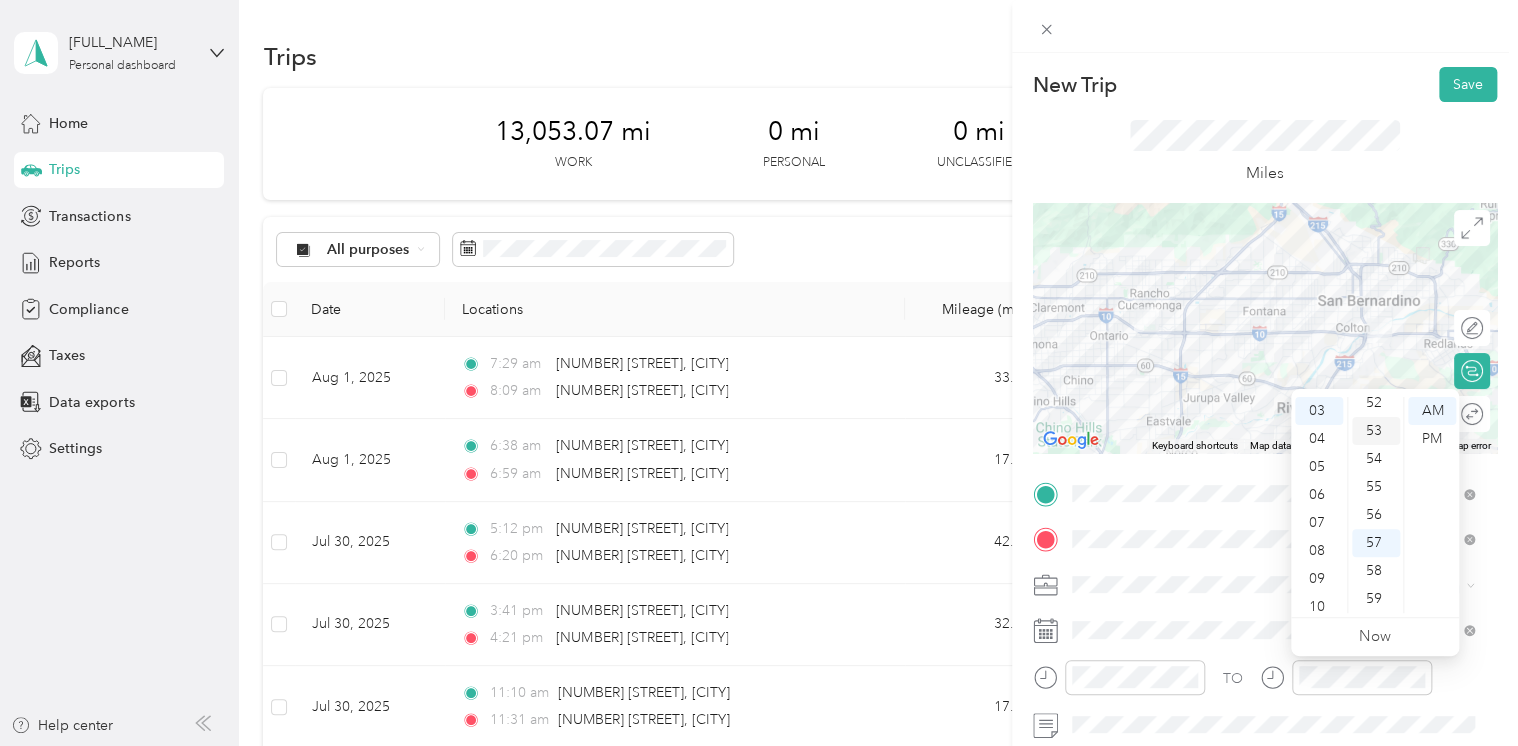 click on "53" at bounding box center [1376, 431] 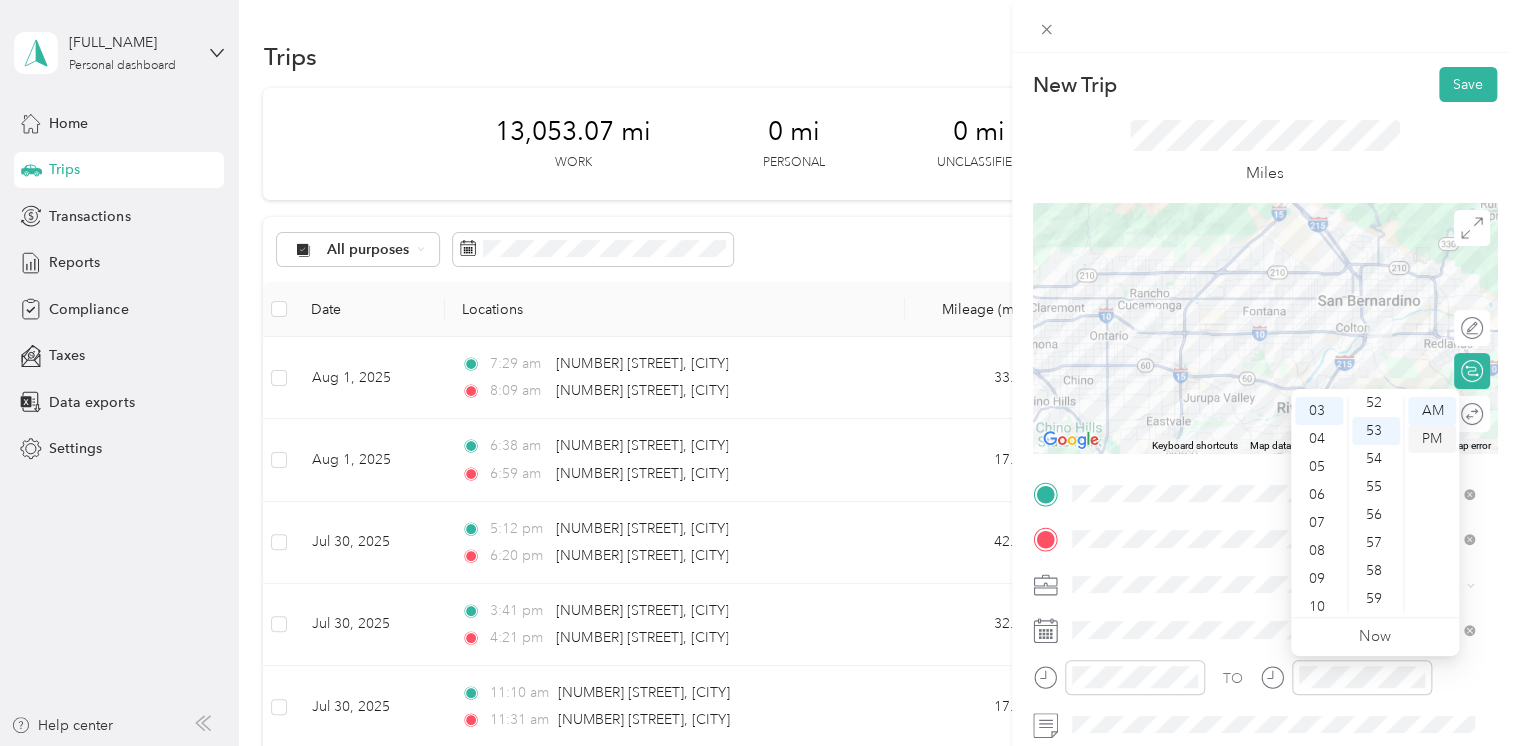 click on "PM" at bounding box center [1432, 439] 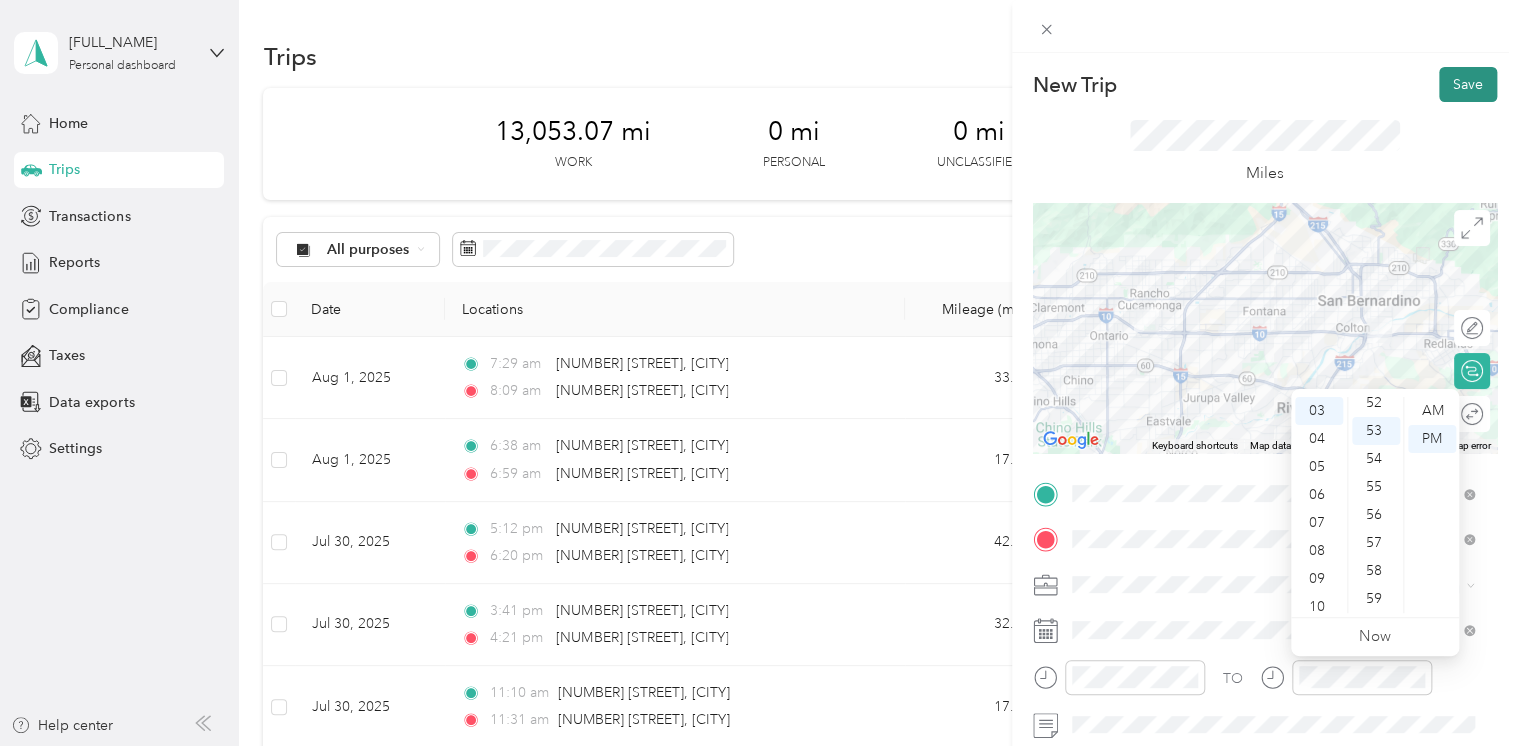click on "Save" at bounding box center (1468, 84) 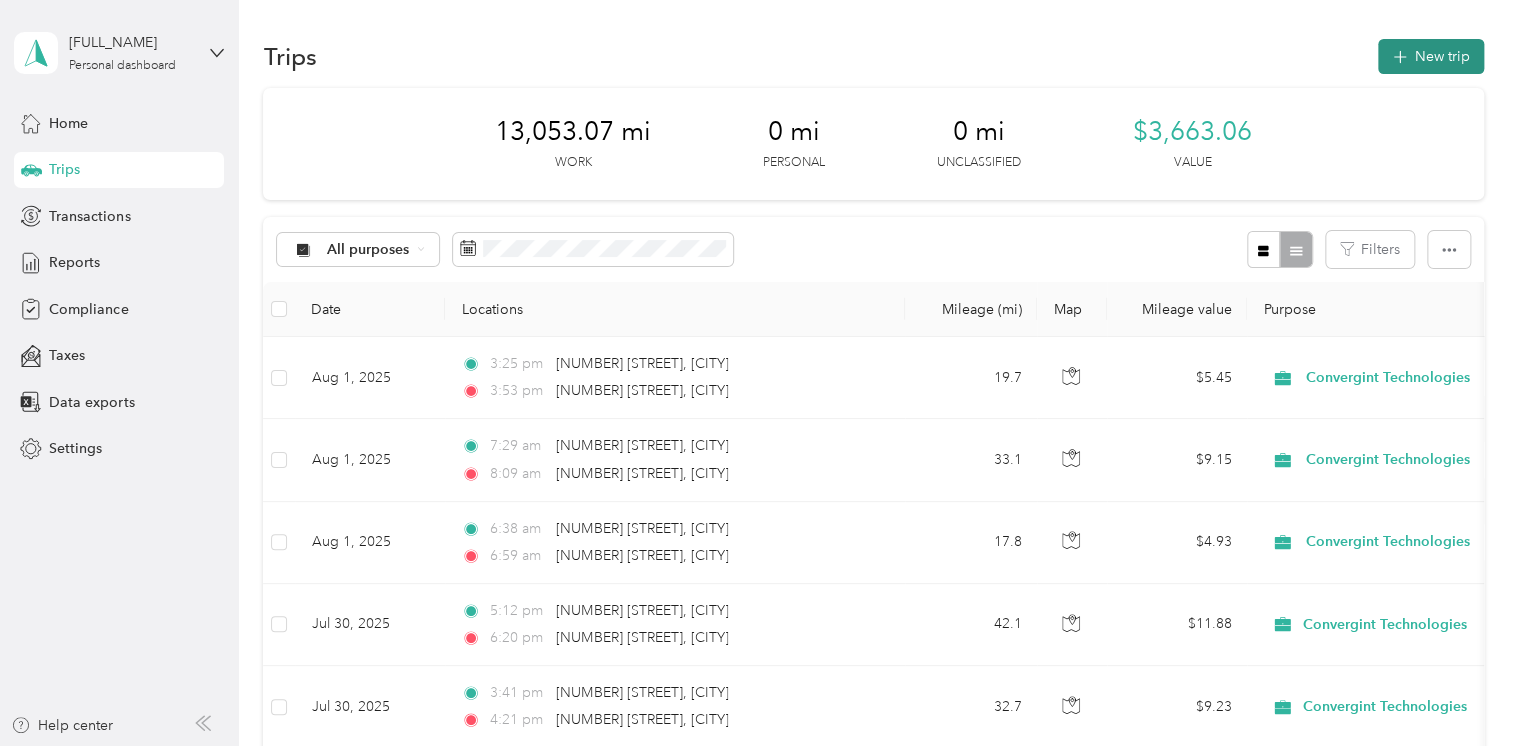 click on "New trip" at bounding box center (1431, 56) 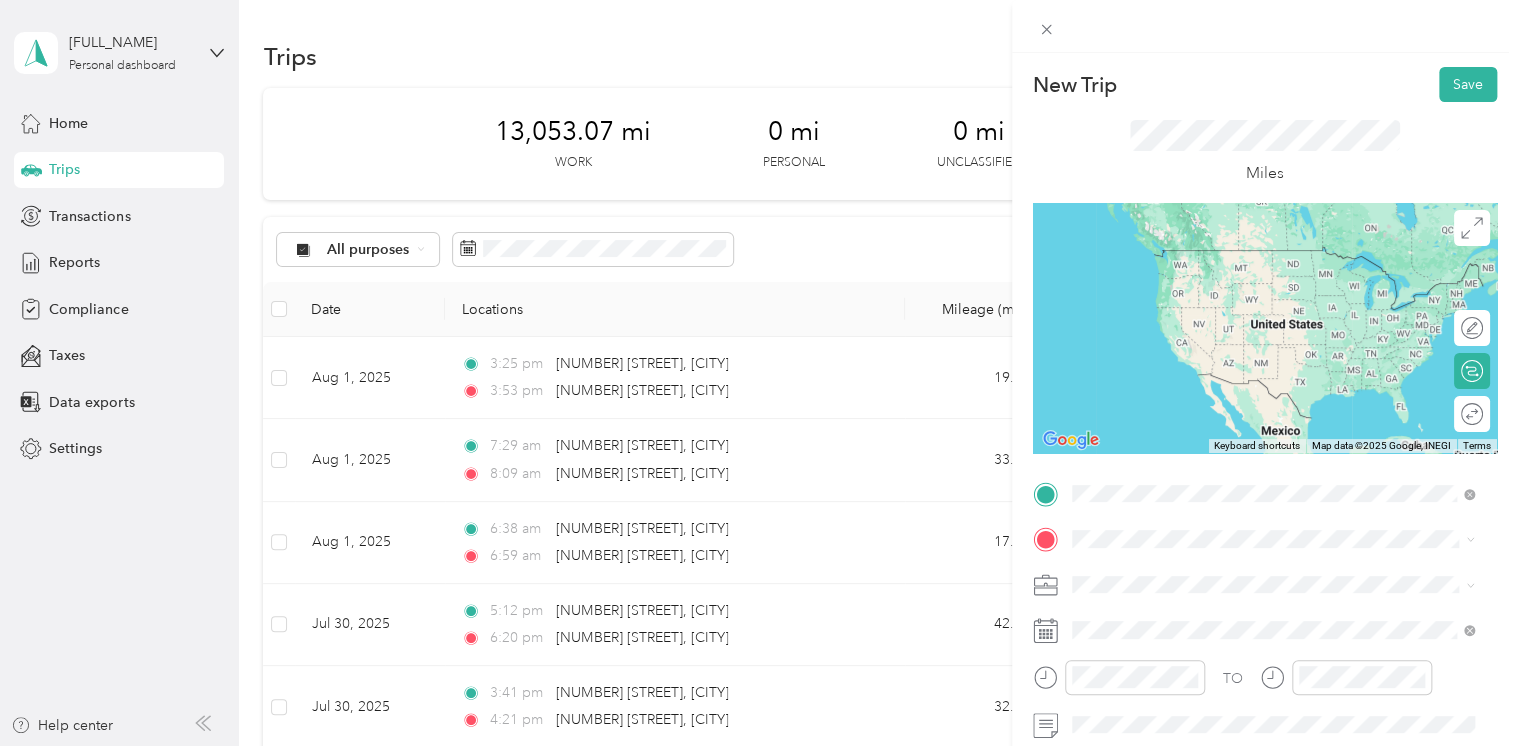 click on "[NUMBER] [STREET]
[CITY], [STATE] [ZIP], [COUNTRY]" at bounding box center (1213, 258) 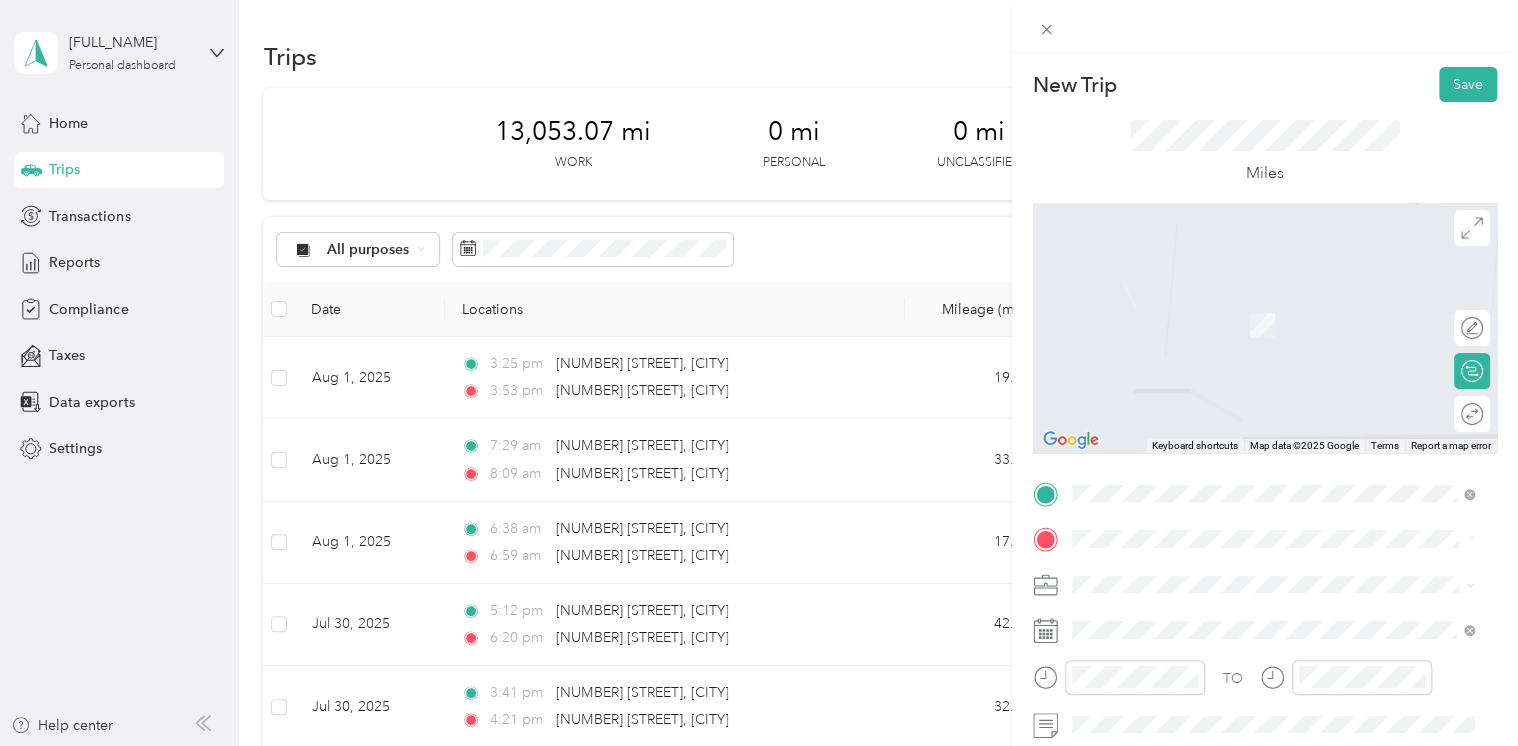 click on "[NUMBER] [STREET]
[CITY], [STATE] [ZIP], [COUNTRY]" at bounding box center [1213, 325] 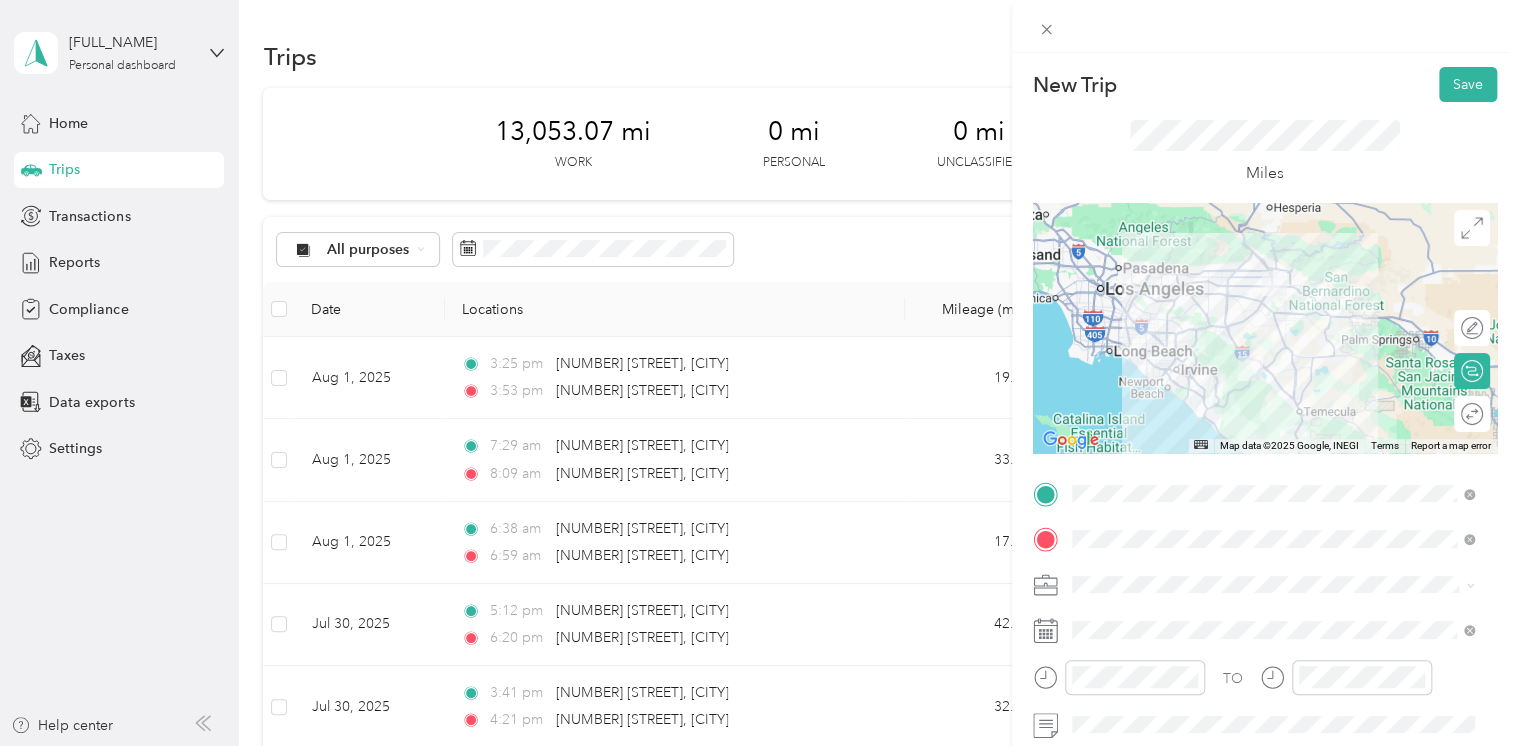 click on "TO Add photo" at bounding box center [1265, 719] 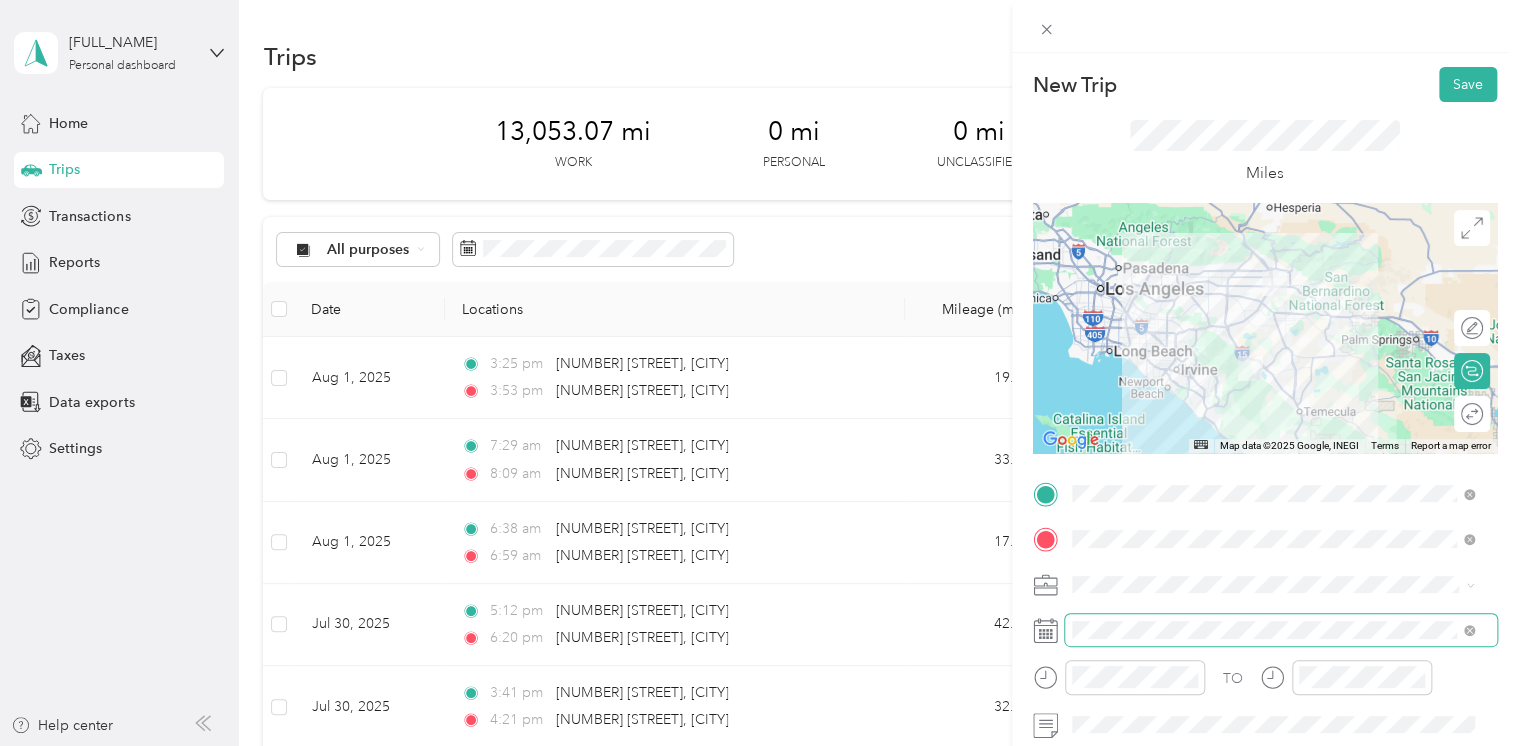 click at bounding box center (1281, 630) 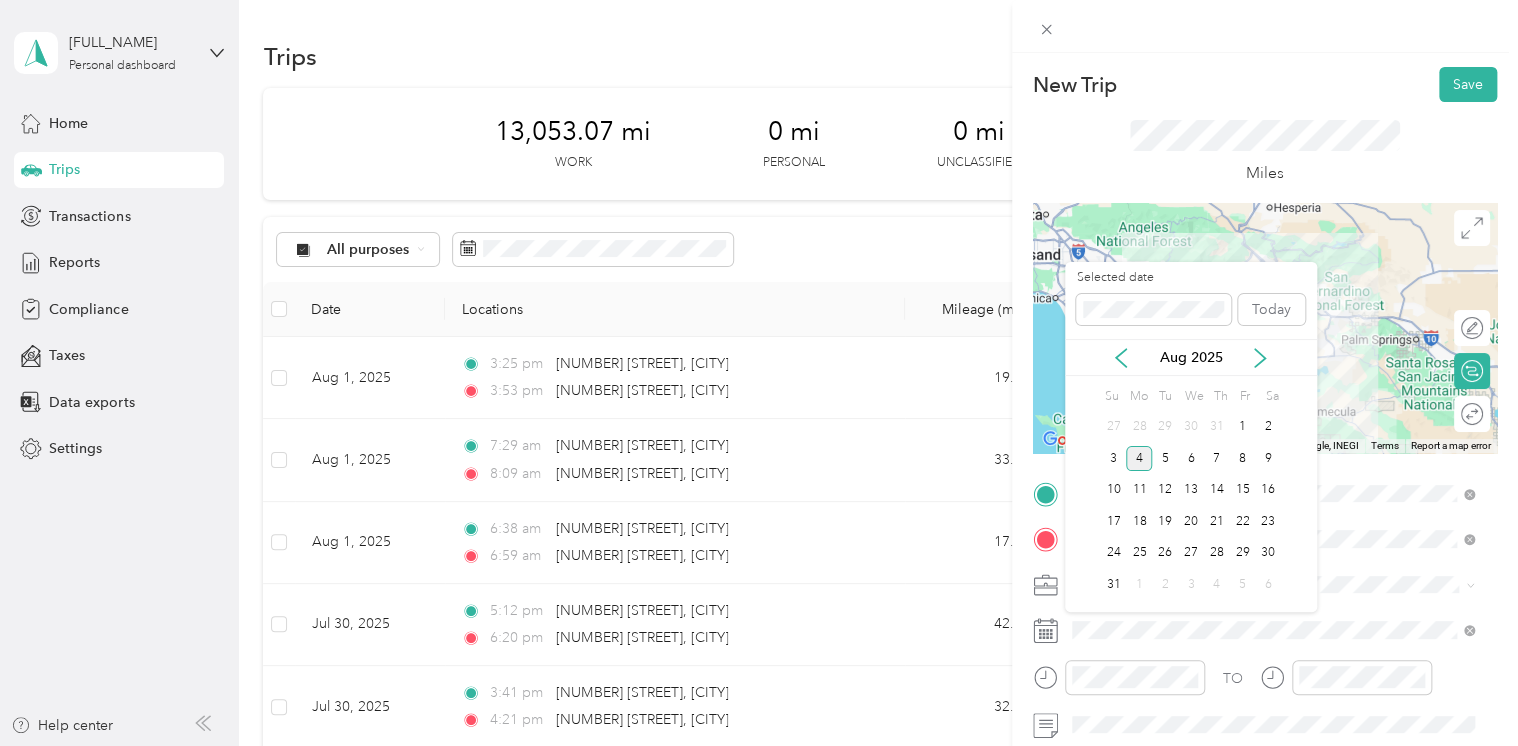 drag, startPoint x: 1244, startPoint y: 427, endPoint x: 1225, endPoint y: 462, distance: 39.824615 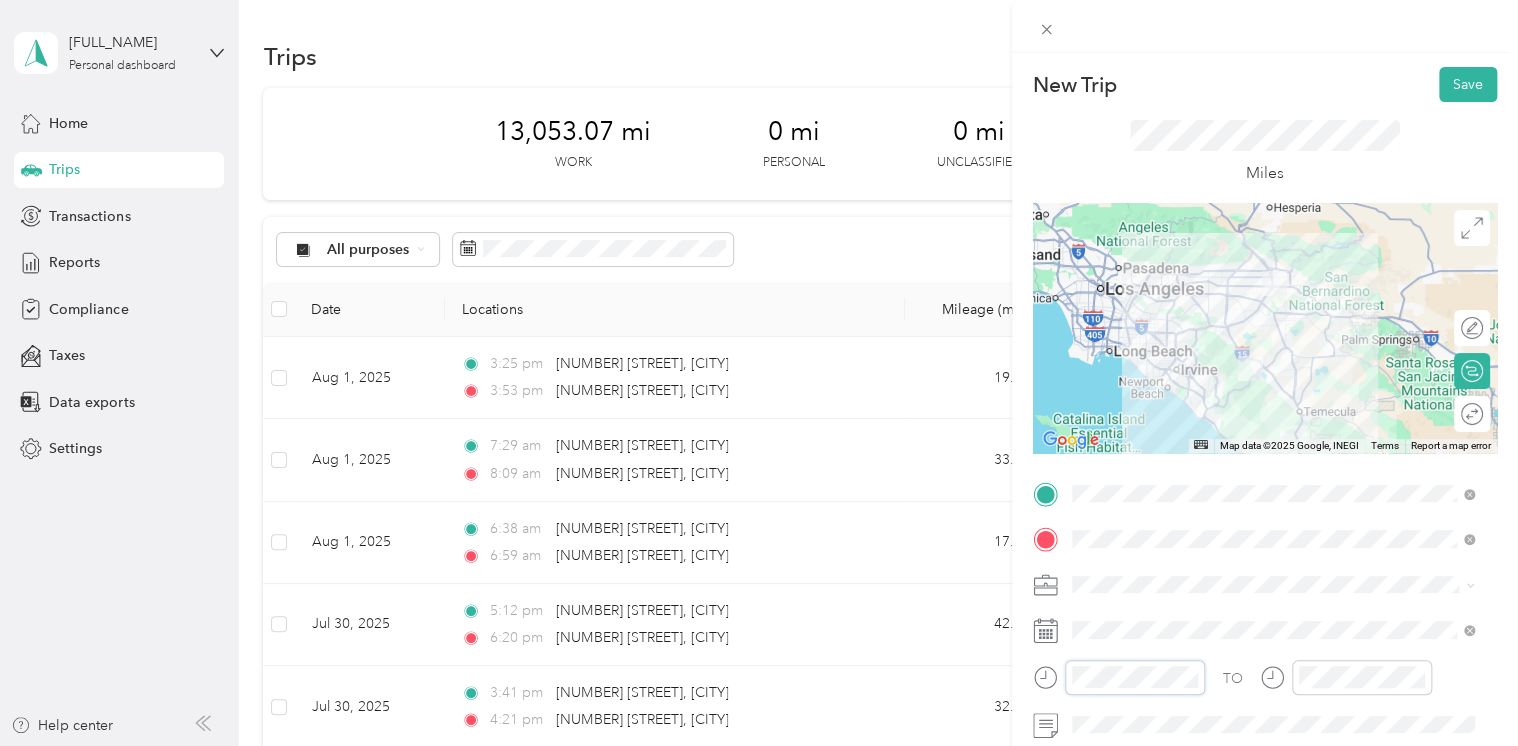 click at bounding box center (1119, 677) 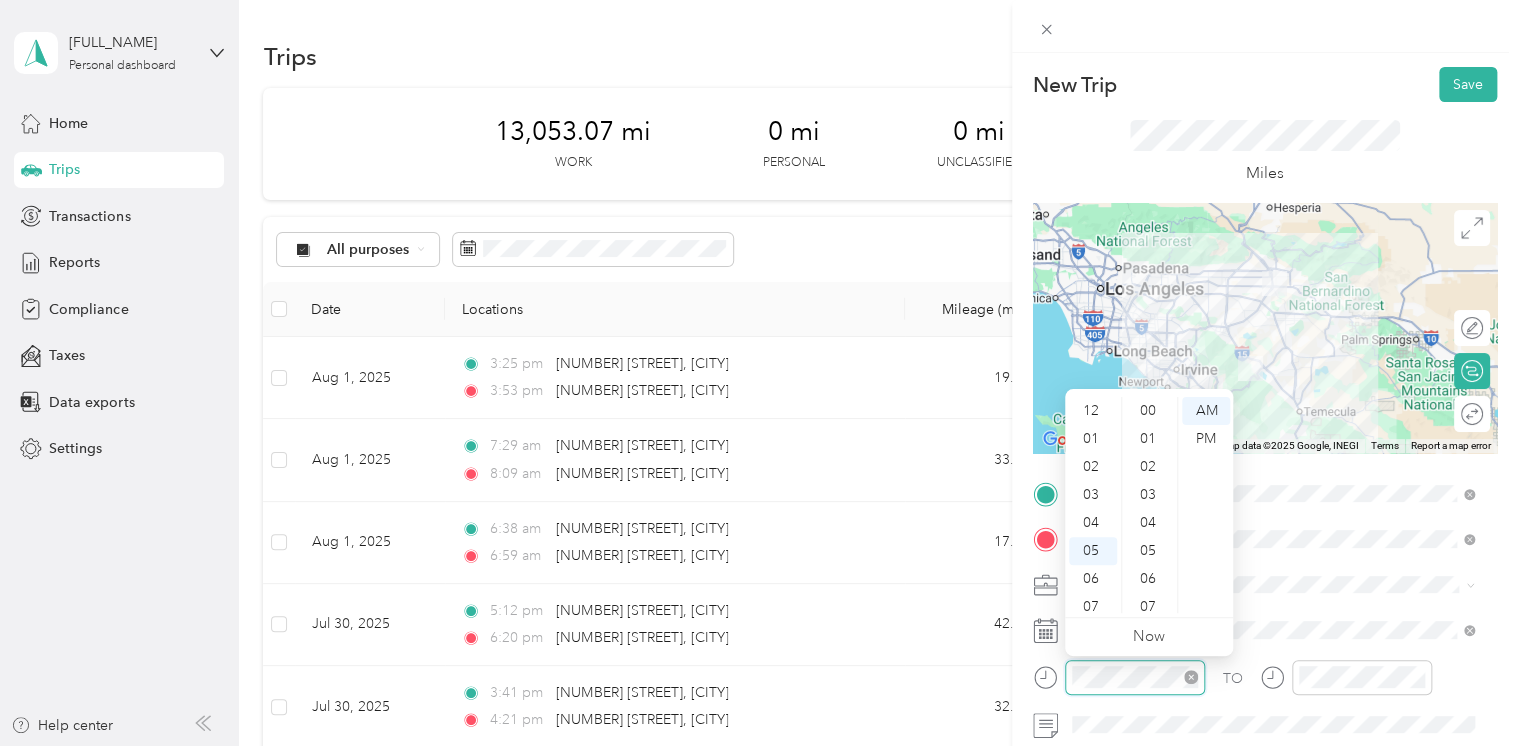 scroll, scrollTop: 728, scrollLeft: 0, axis: vertical 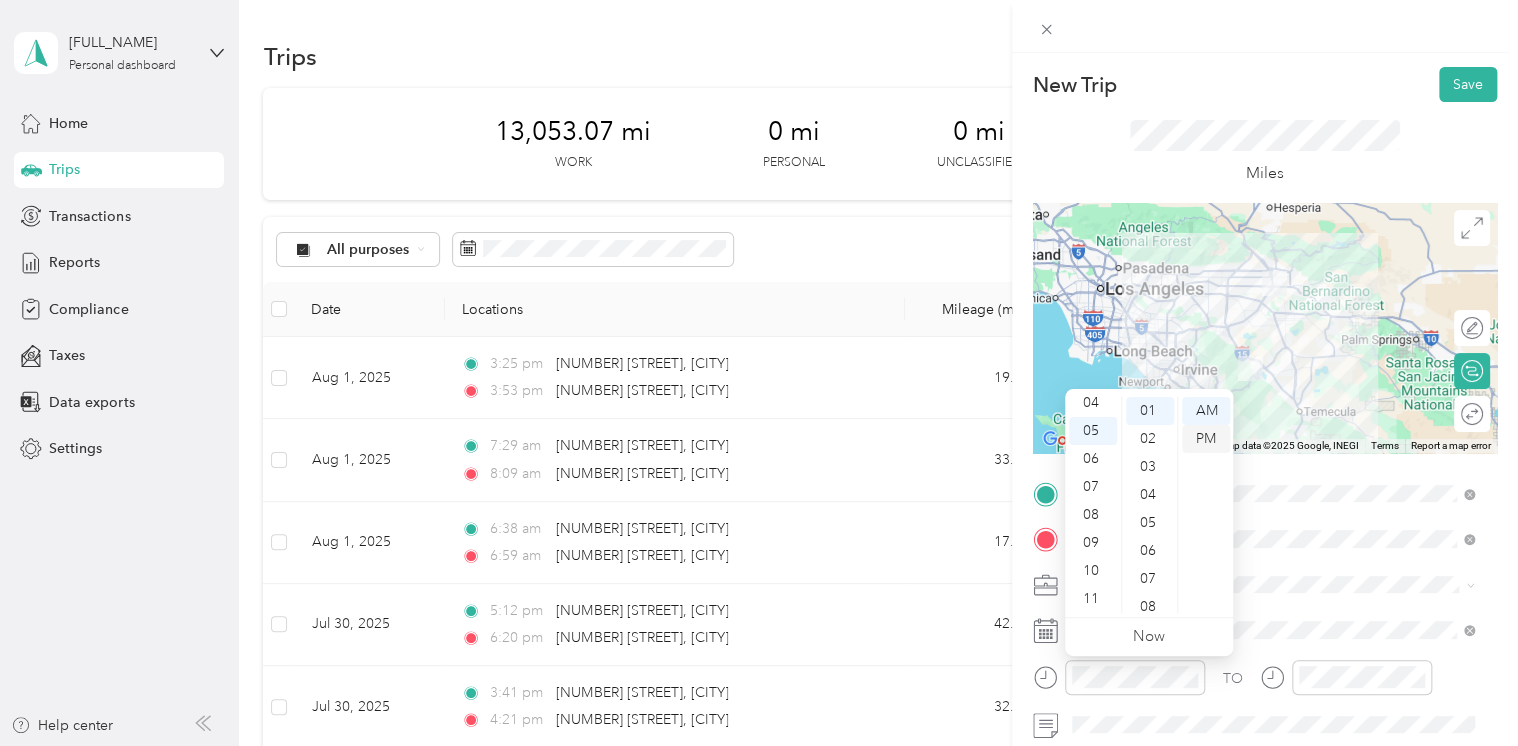 click on "PM" at bounding box center [1206, 439] 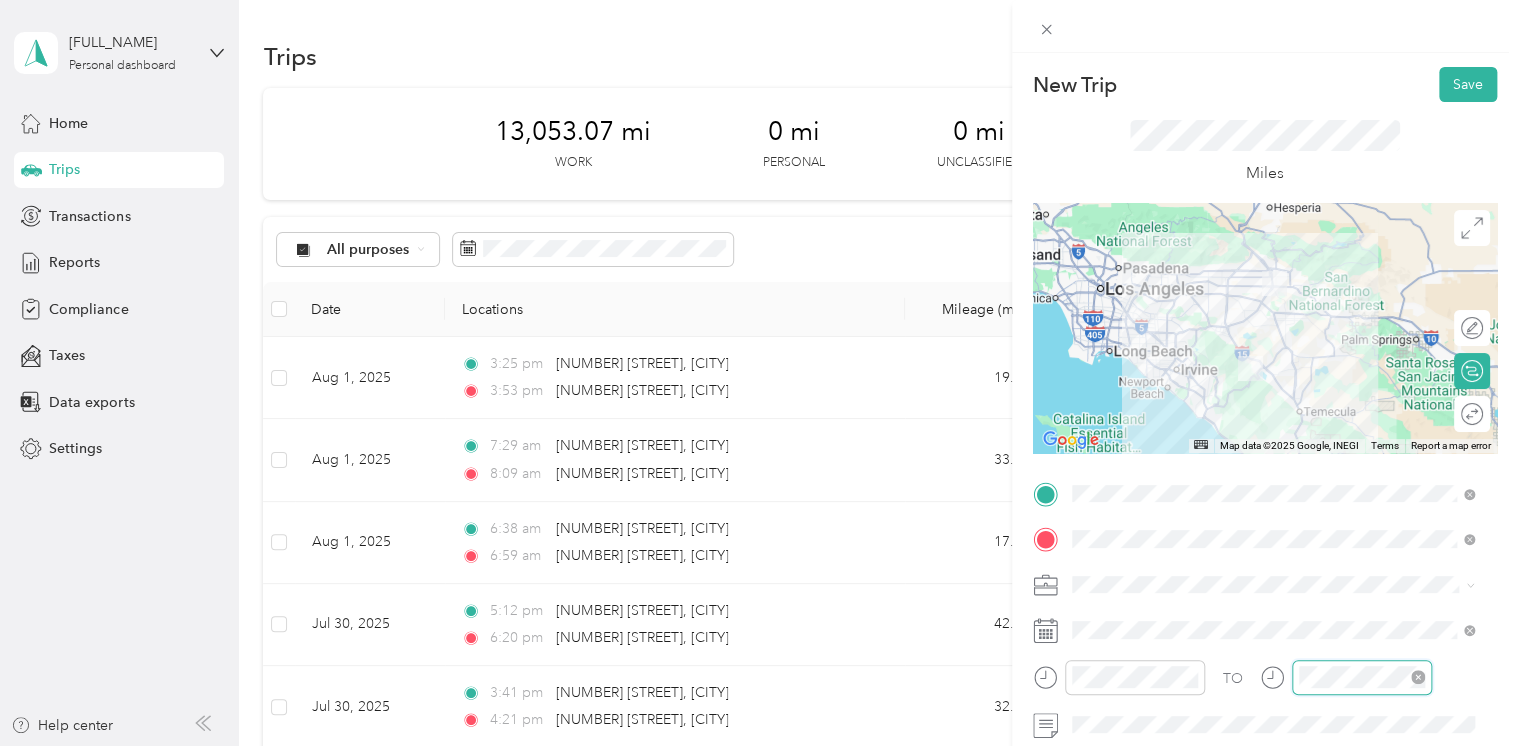 scroll, scrollTop: 120, scrollLeft: 0, axis: vertical 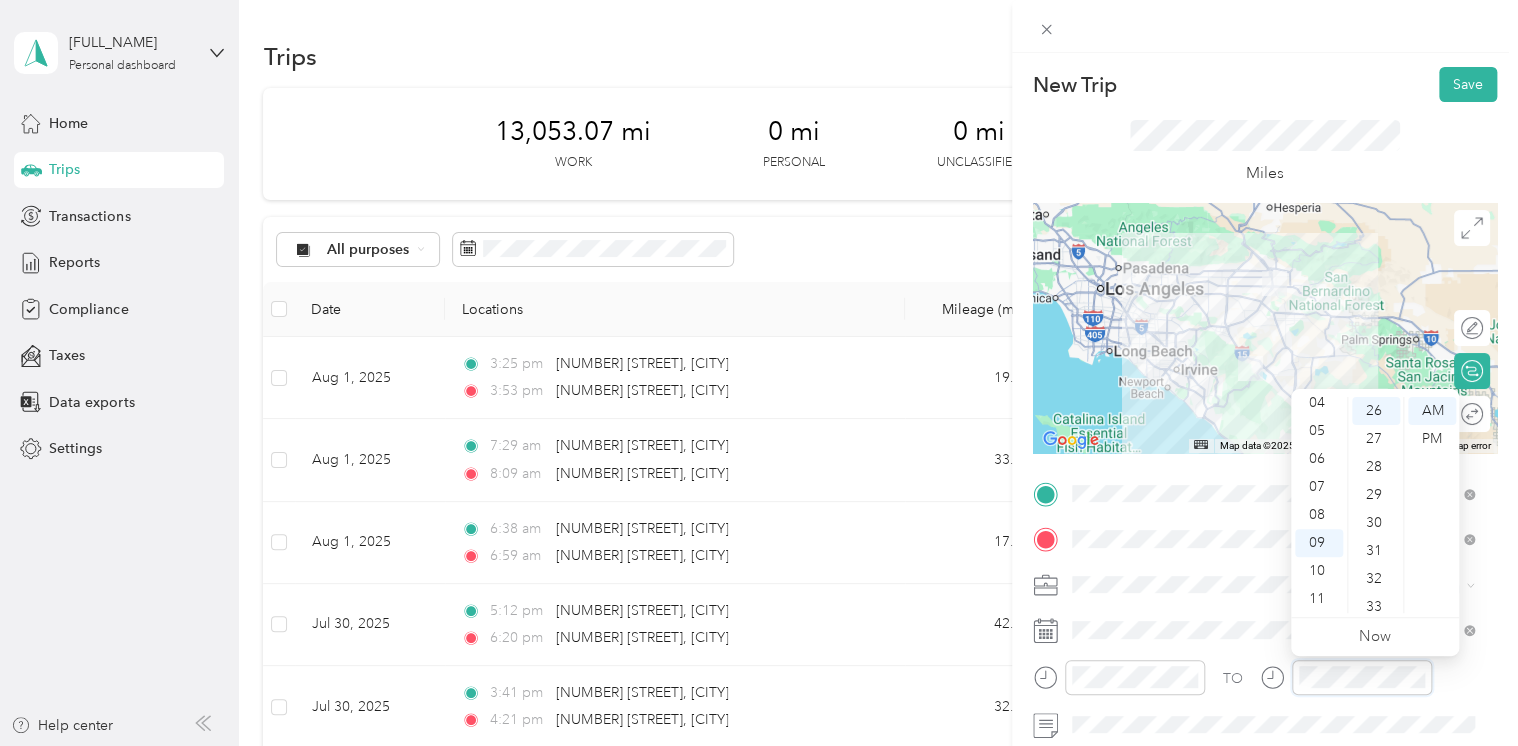 click at bounding box center [1346, 677] 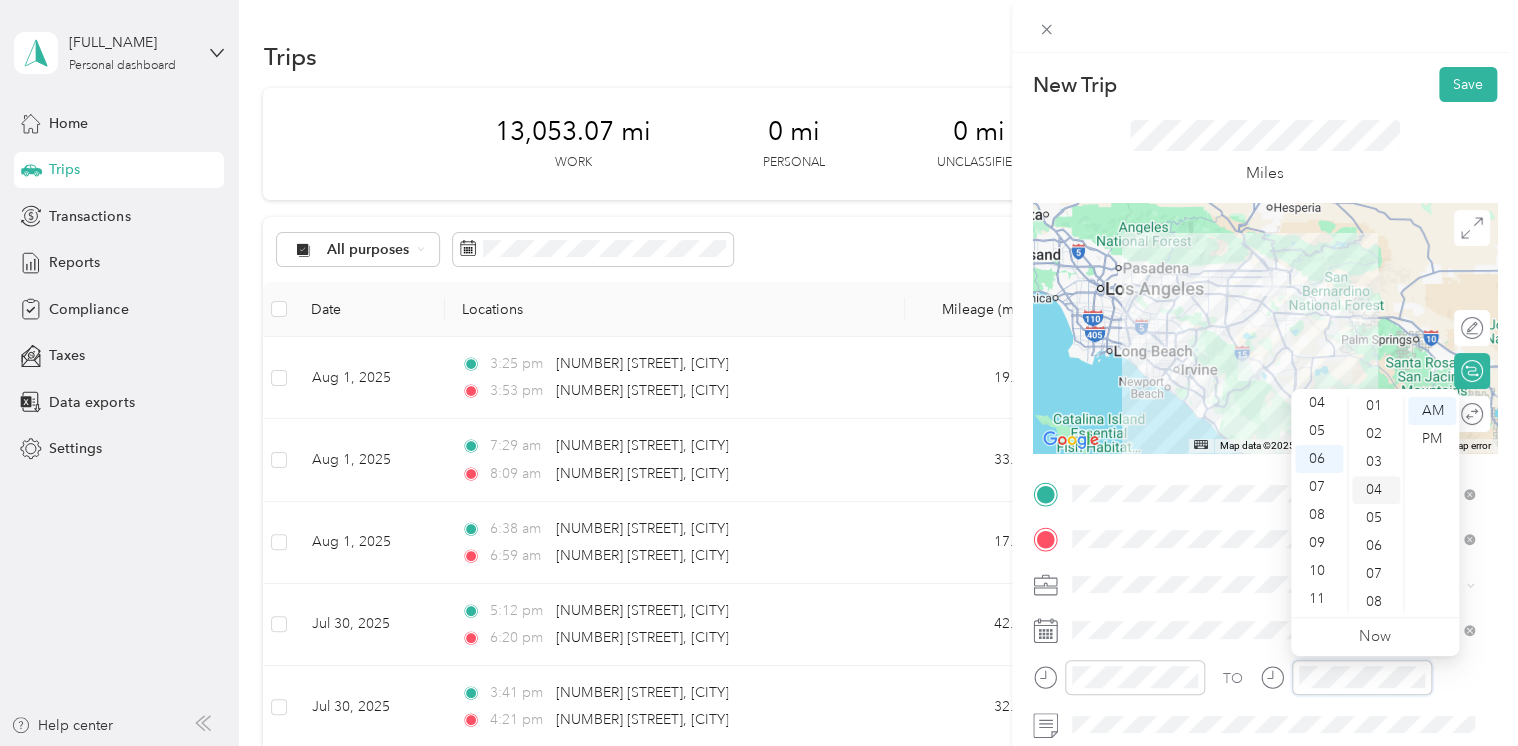 scroll, scrollTop: 28, scrollLeft: 0, axis: vertical 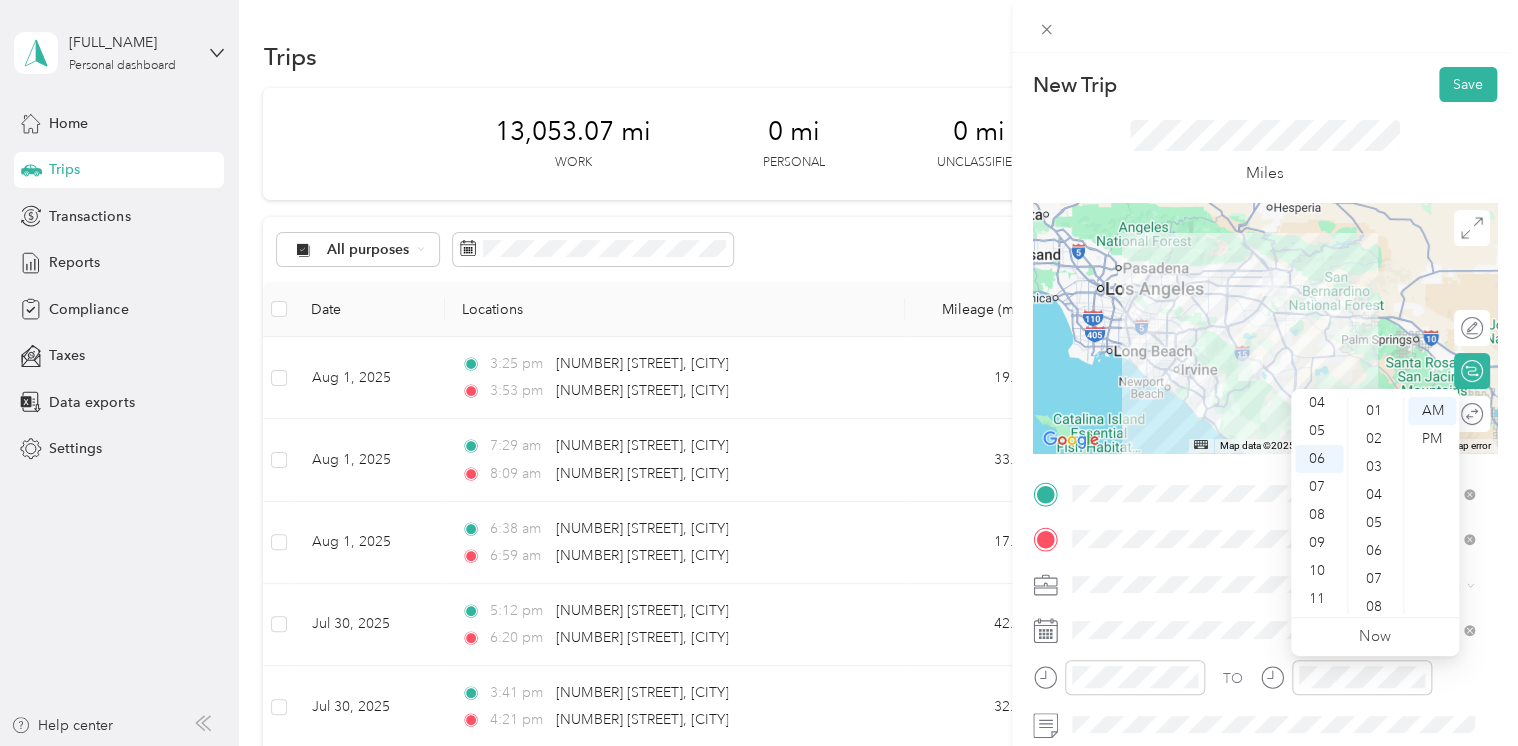 click on "07" at bounding box center [1376, 579] 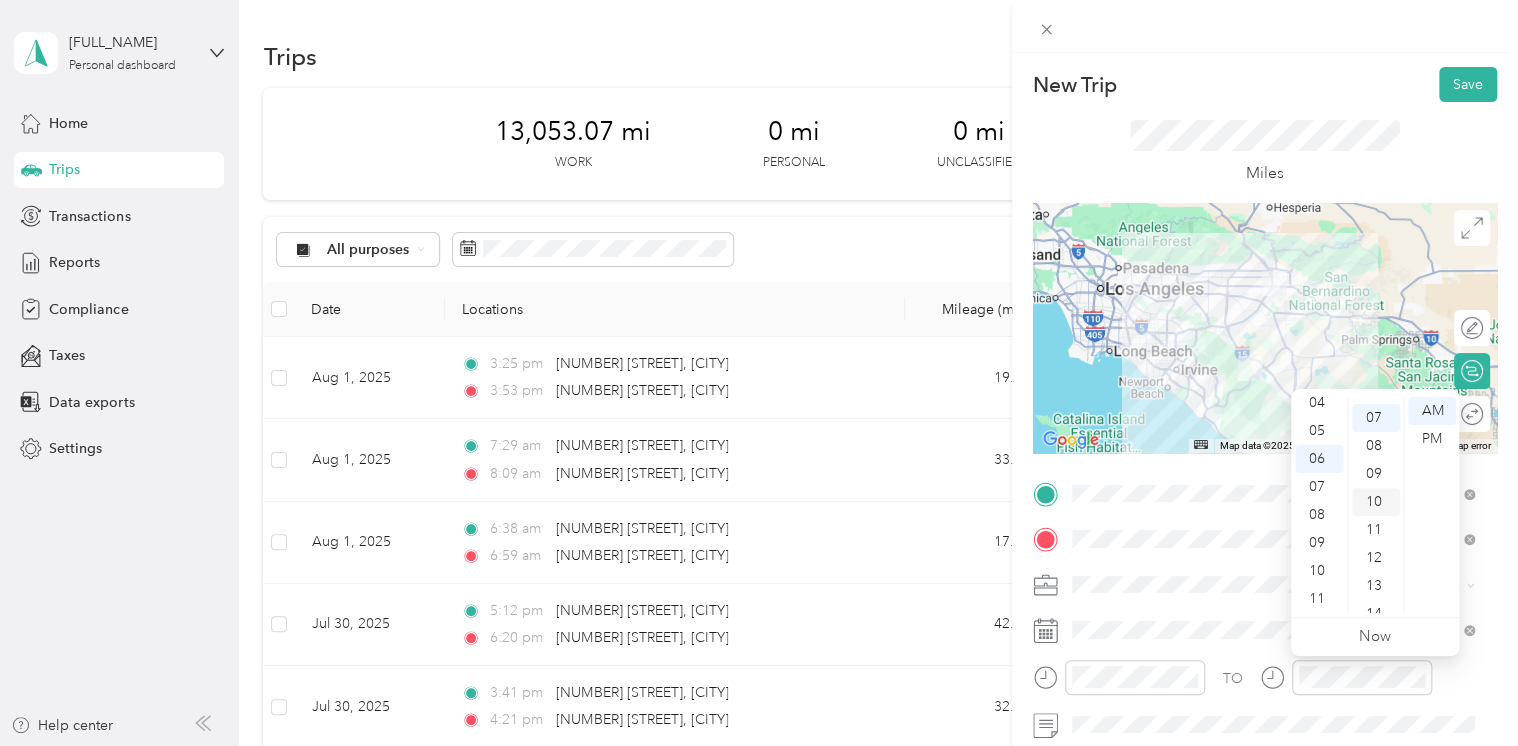 scroll, scrollTop: 196, scrollLeft: 0, axis: vertical 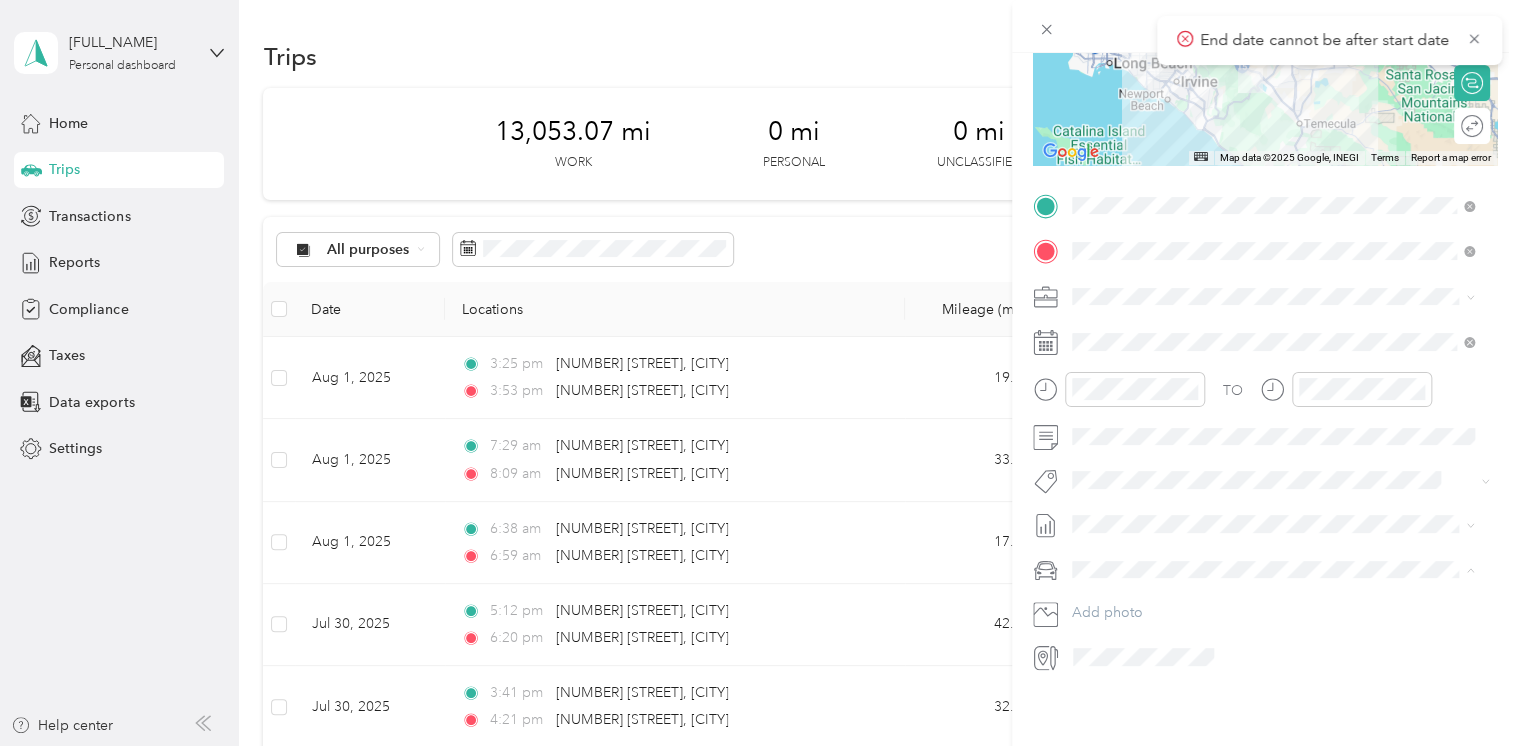 click on "Cybertruck" at bounding box center [1273, 592] 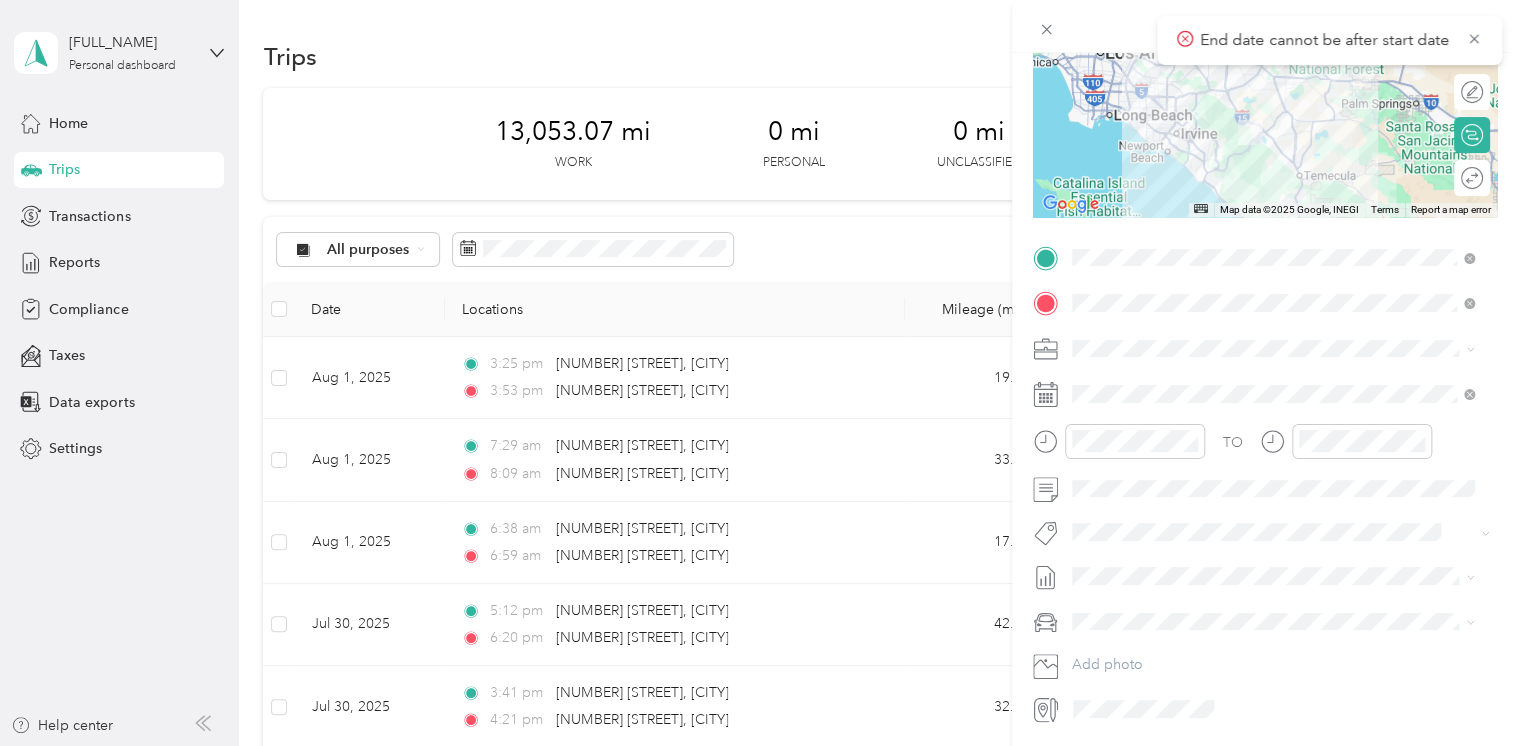 scroll, scrollTop: 0, scrollLeft: 0, axis: both 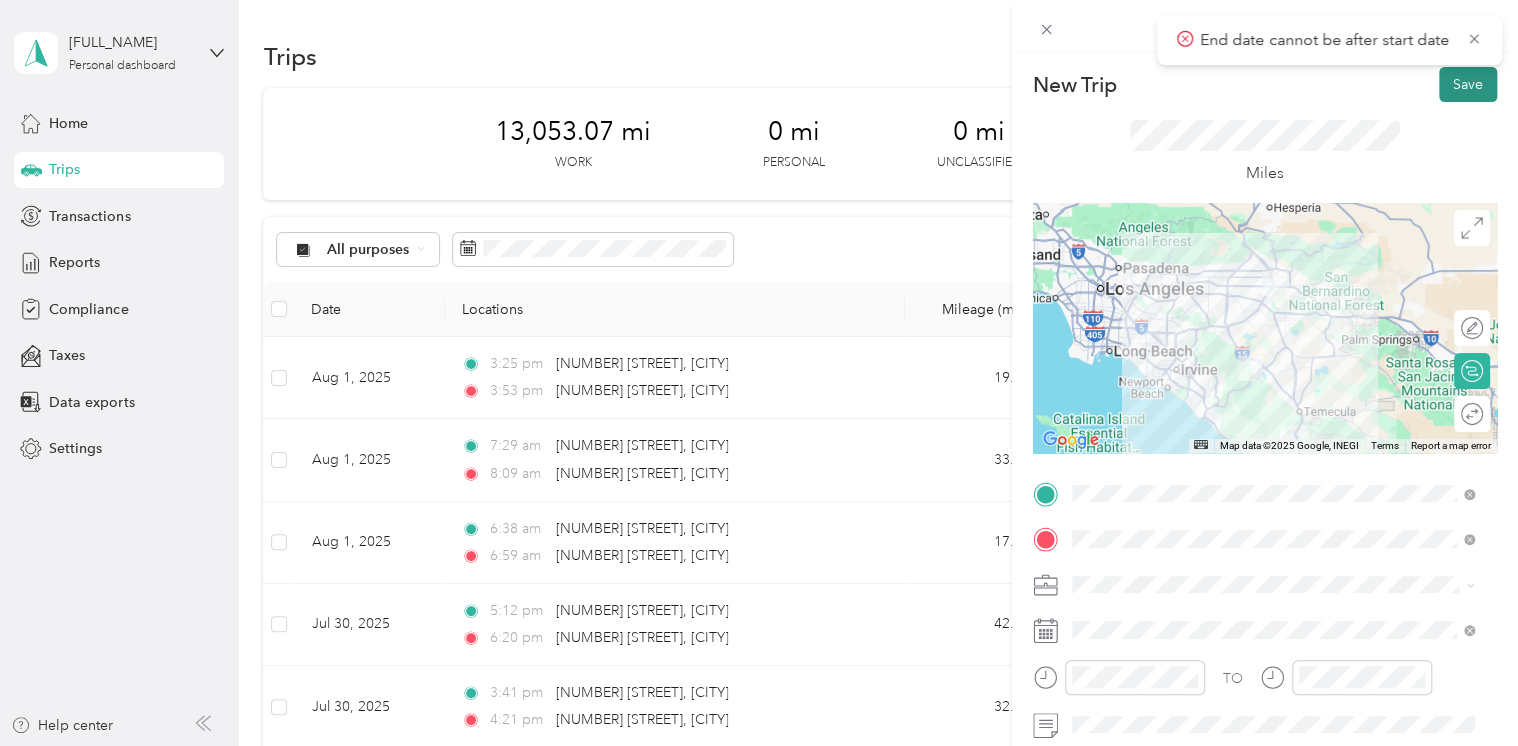 click on "Save" at bounding box center [1468, 84] 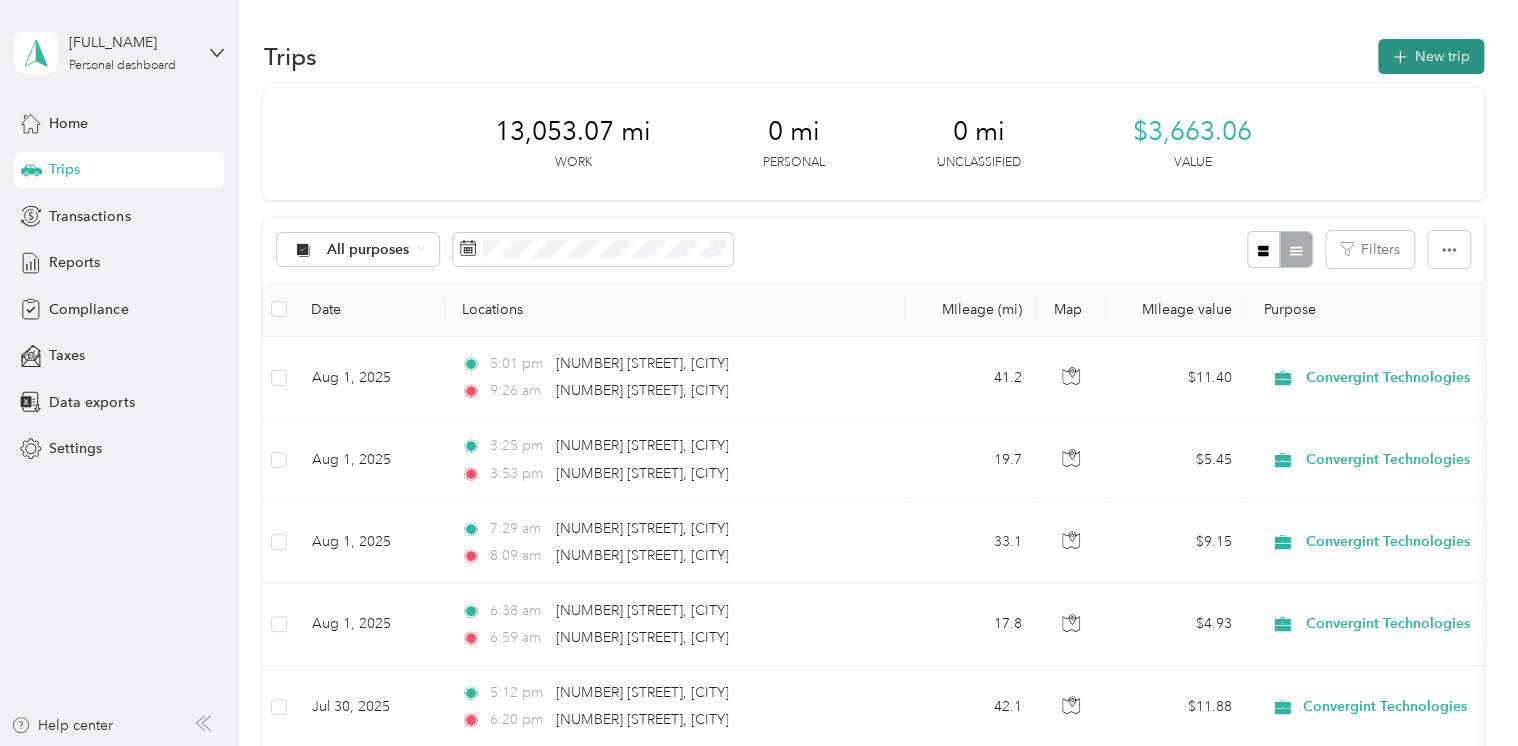 click on "New trip" at bounding box center [1431, 56] 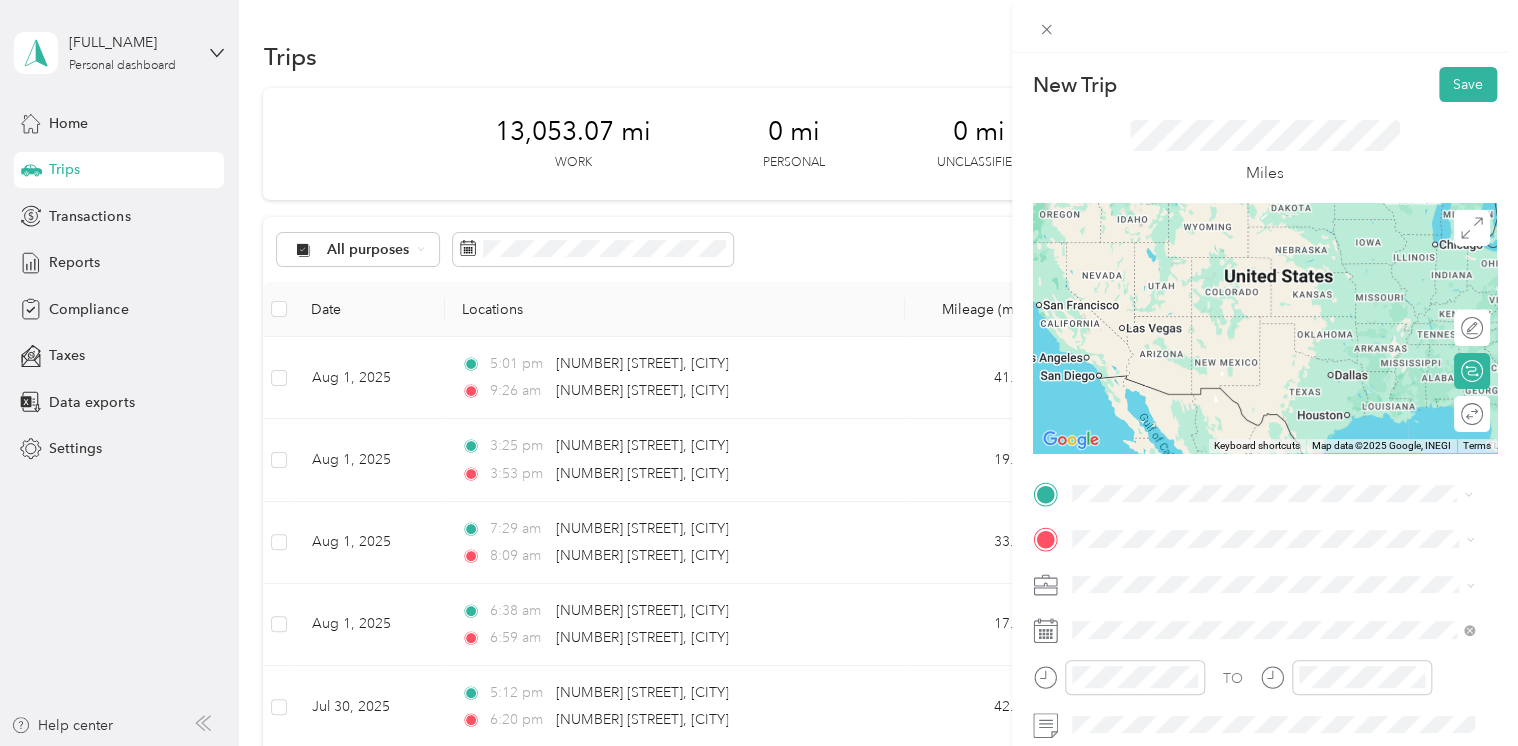 click on "[NUMBER] [STREET]
[CITY], [STATE] [ZIP], [COUNTRY]" at bounding box center (1213, 258) 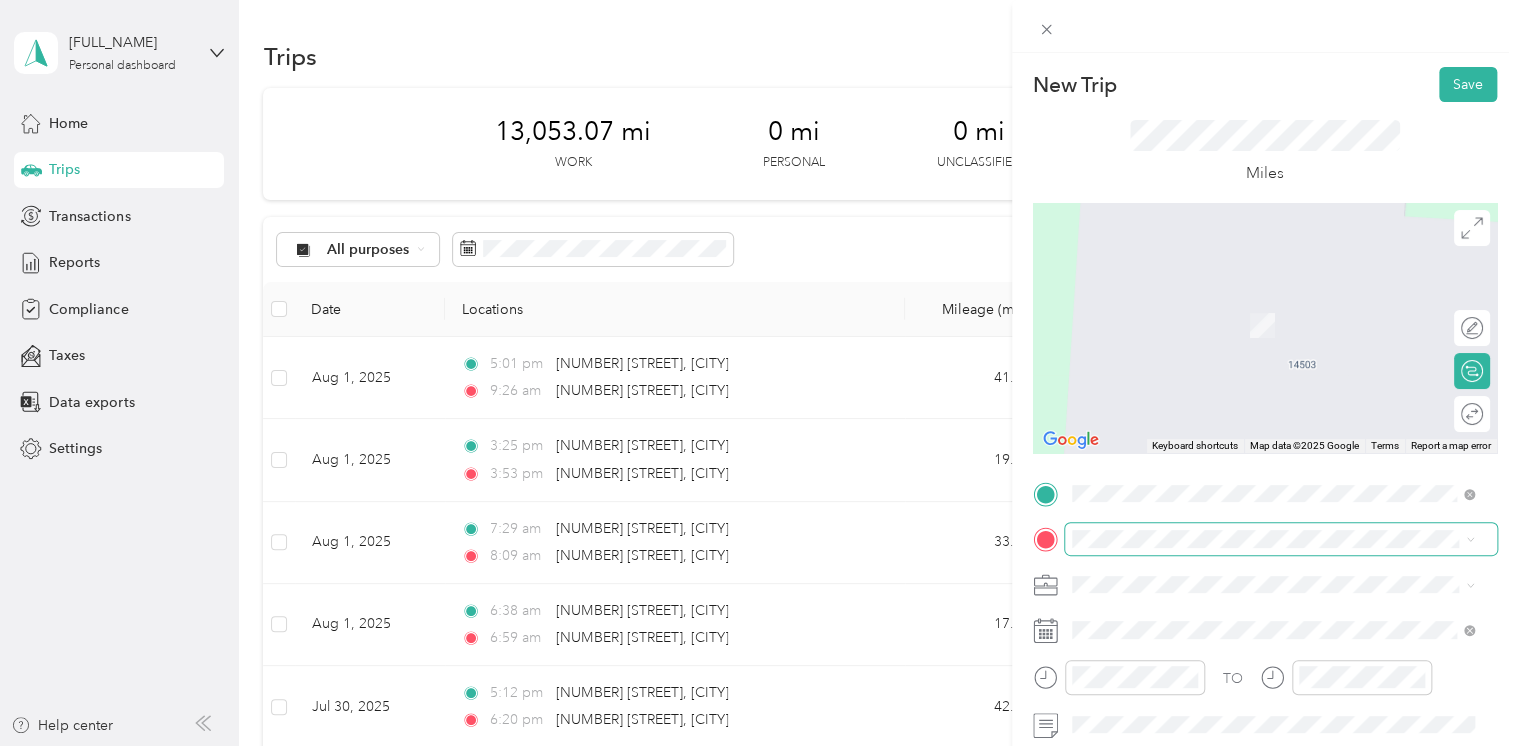click at bounding box center (1281, 539) 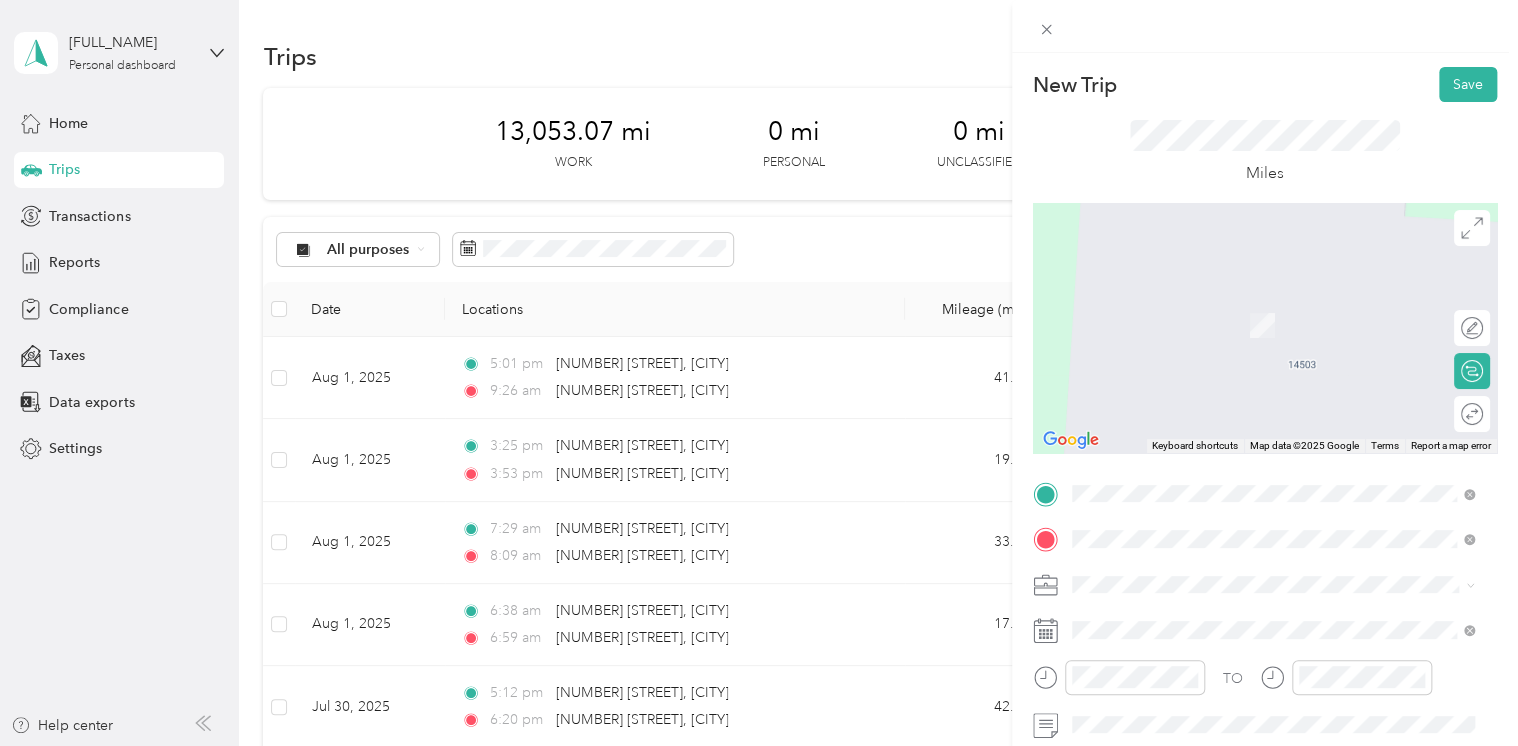 click on "[NUMBER] [STREET]
[CITY], [STATE] [ZIP], [COUNTRY]" at bounding box center (1213, 360) 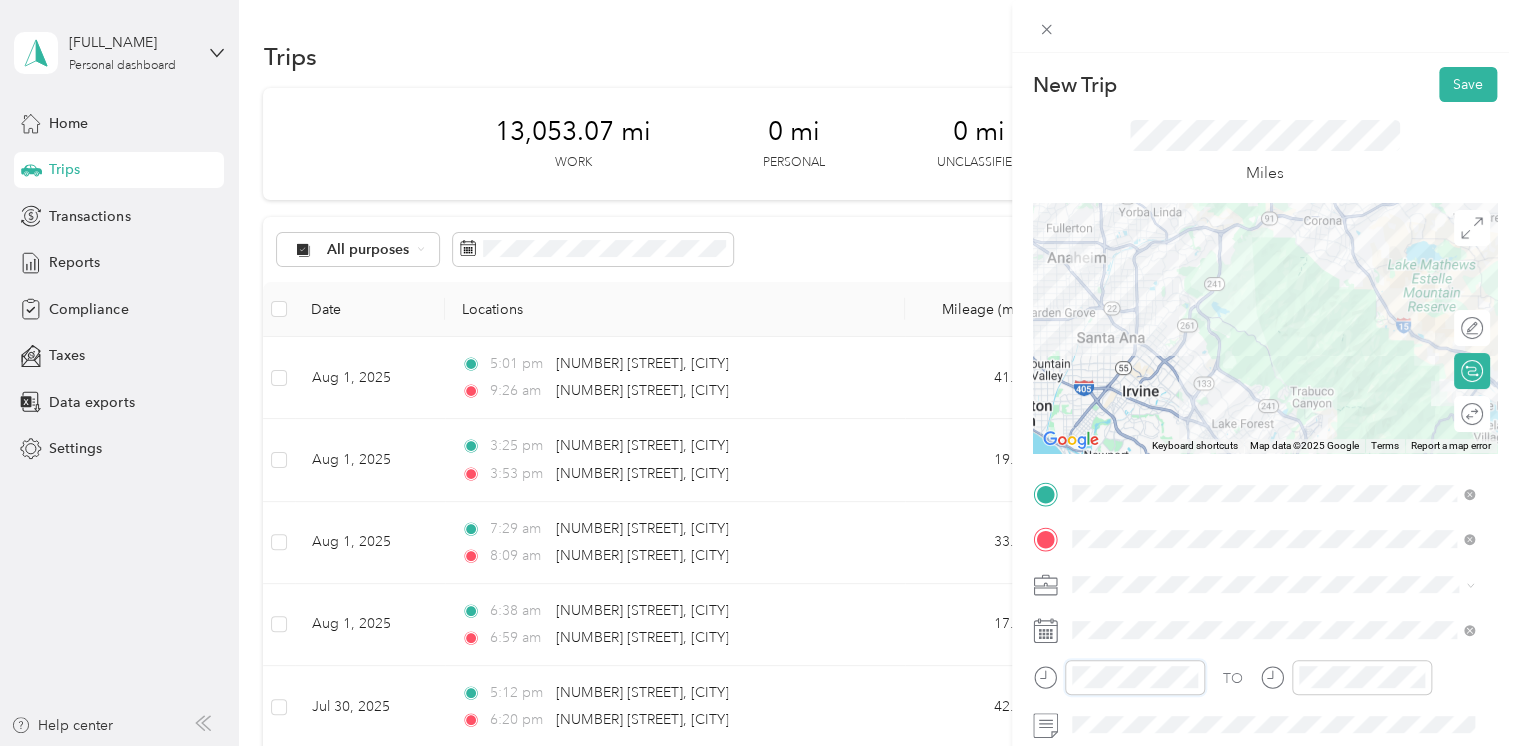 click on "New Trip Save This trip cannot be edited because it is either under review, approved, or paid. Contact your Team Manager to edit it. Miles ← Move left → Move right ↑ Move up ↓ Move down + Zoom in - Zoom out Home Jump left by 75% End Jump right by 75% Page Up Jump up by 75% Page Down Jump down by 75% Keyboard shortcuts Map Data Map data ©2025 Google Map data ©2025 Google 10 km  Click to toggle between metric and imperial units Terms Report a map error Edit route Calculate route Round trip TO Add photo" at bounding box center [1265, 514] 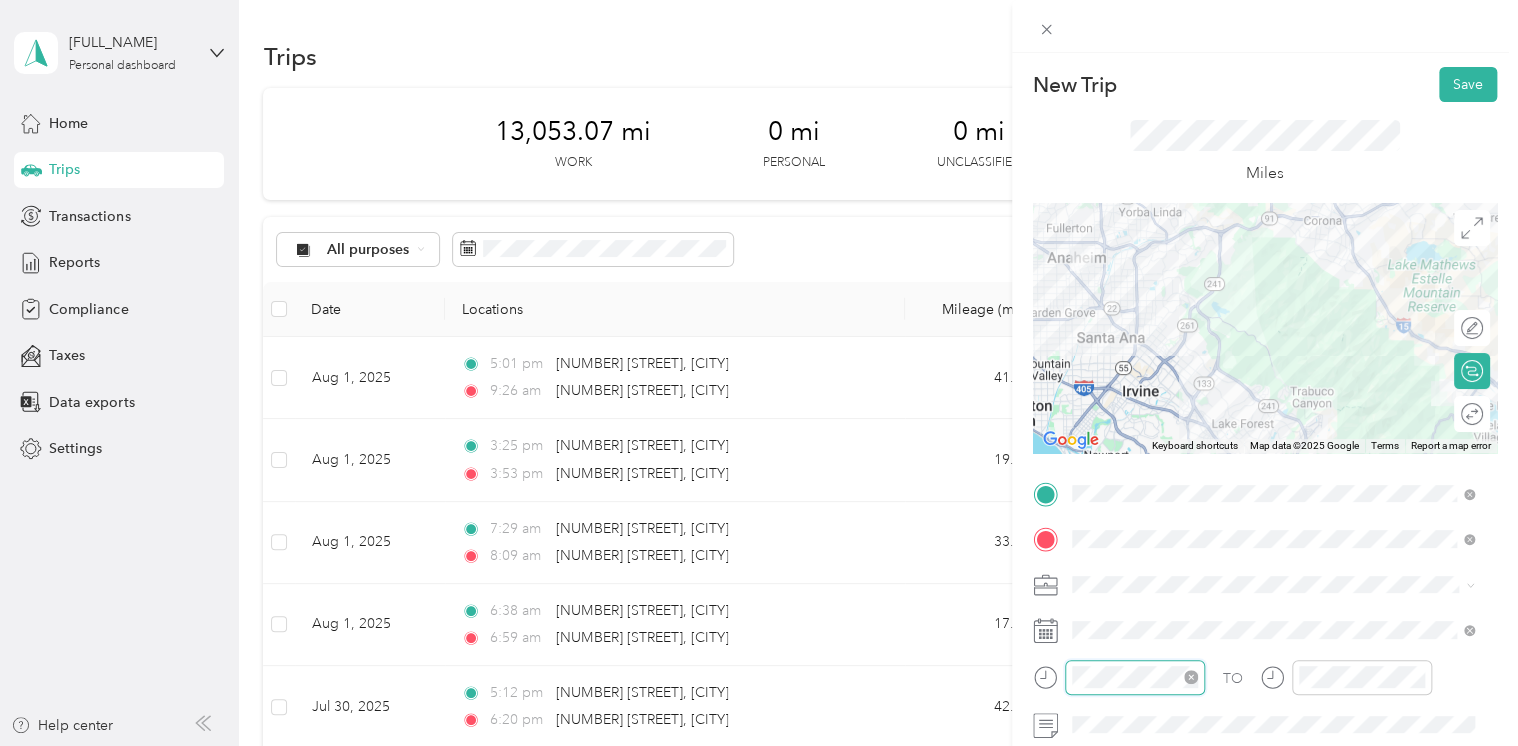 scroll, scrollTop: 747, scrollLeft: 0, axis: vertical 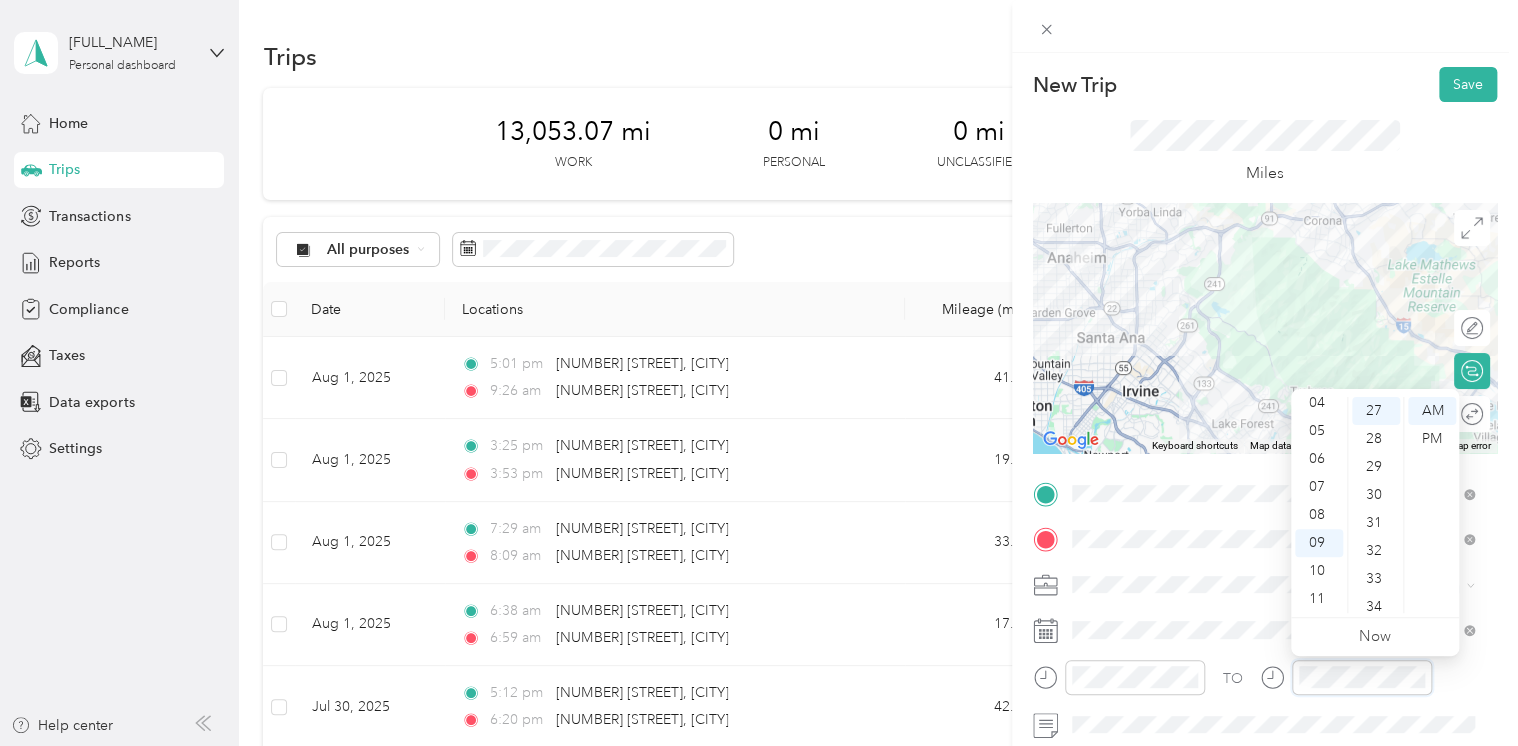click on "TO" at bounding box center (1265, 684) 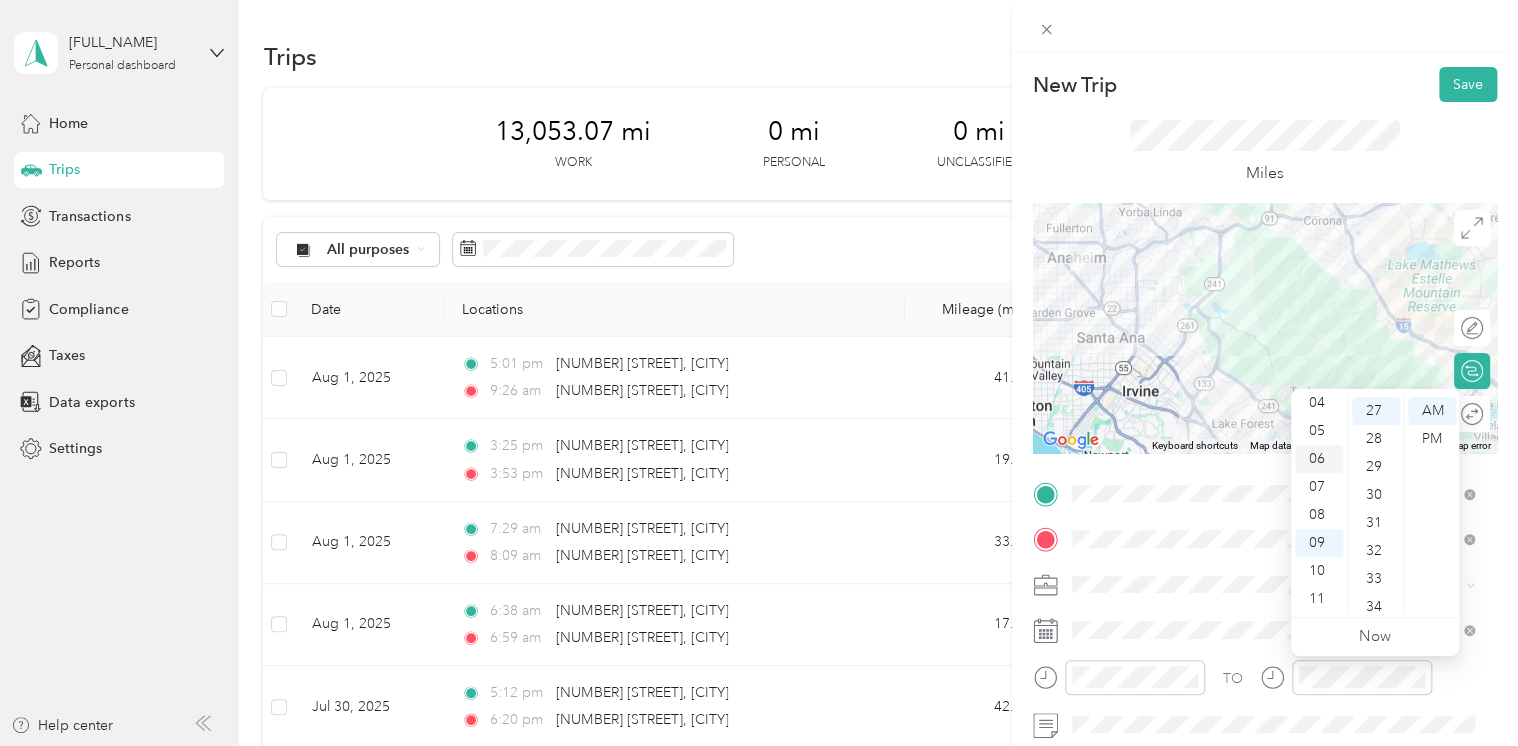 click on "06" at bounding box center (1319, 459) 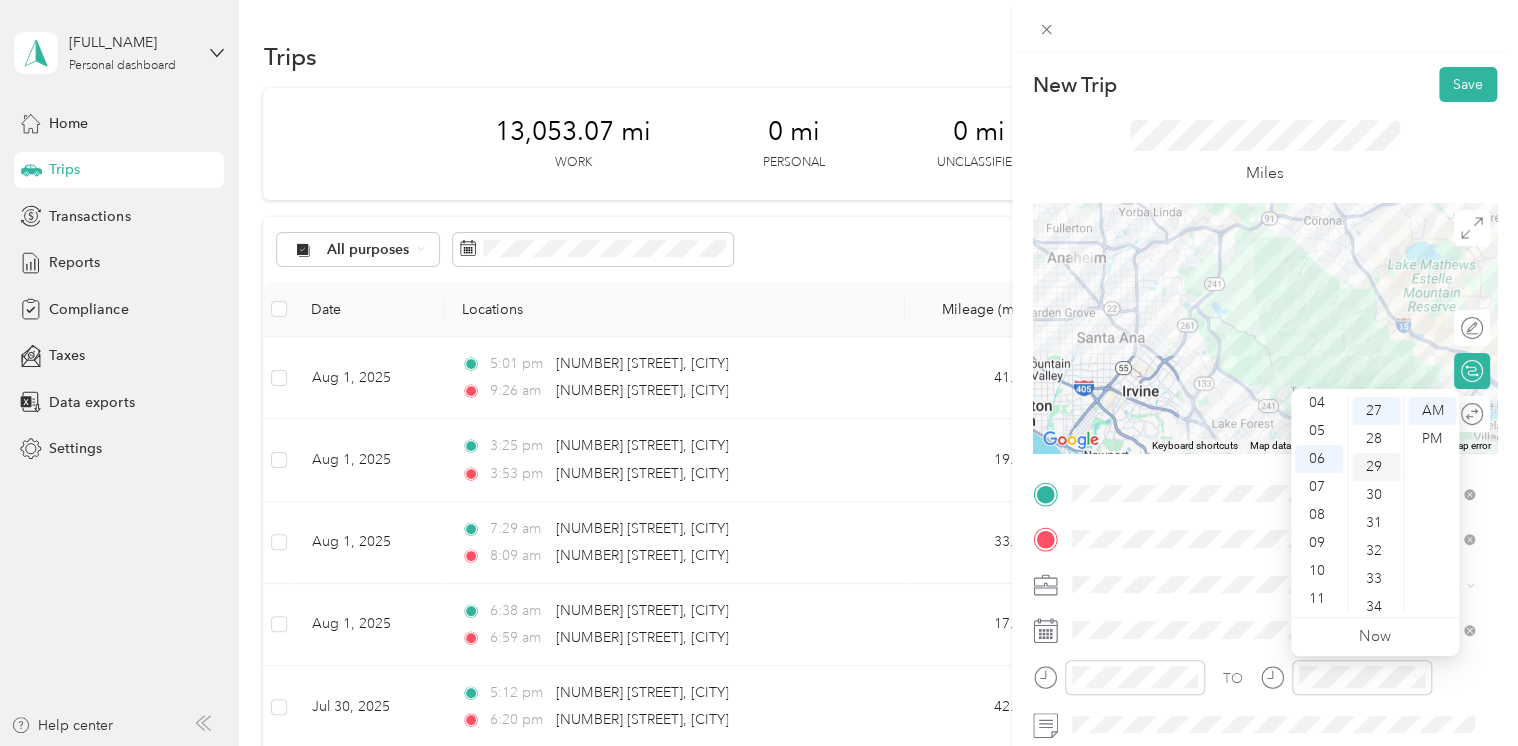 click on "29" at bounding box center [1376, 467] 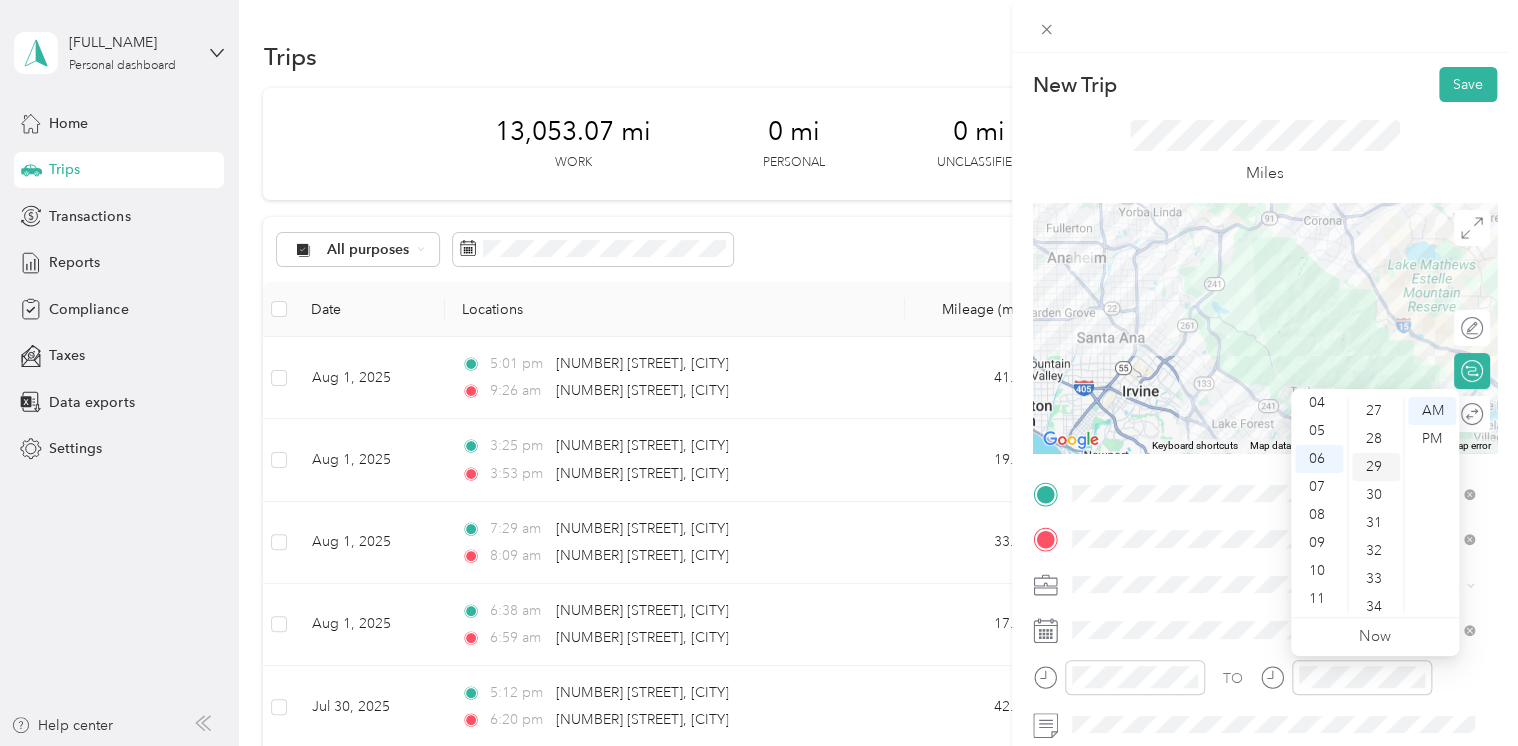 scroll, scrollTop: 812, scrollLeft: 0, axis: vertical 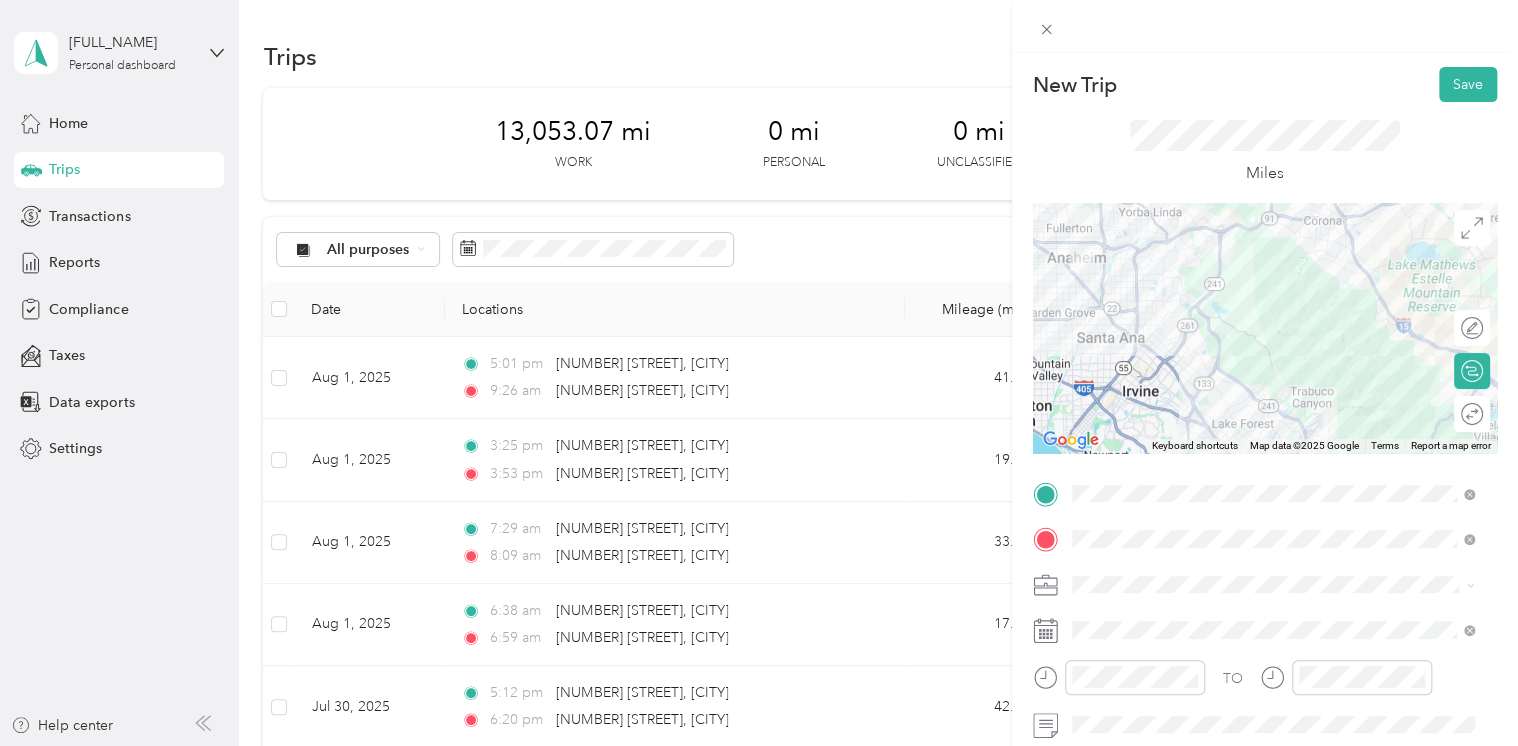 click on "Miles" at bounding box center [1265, 152] 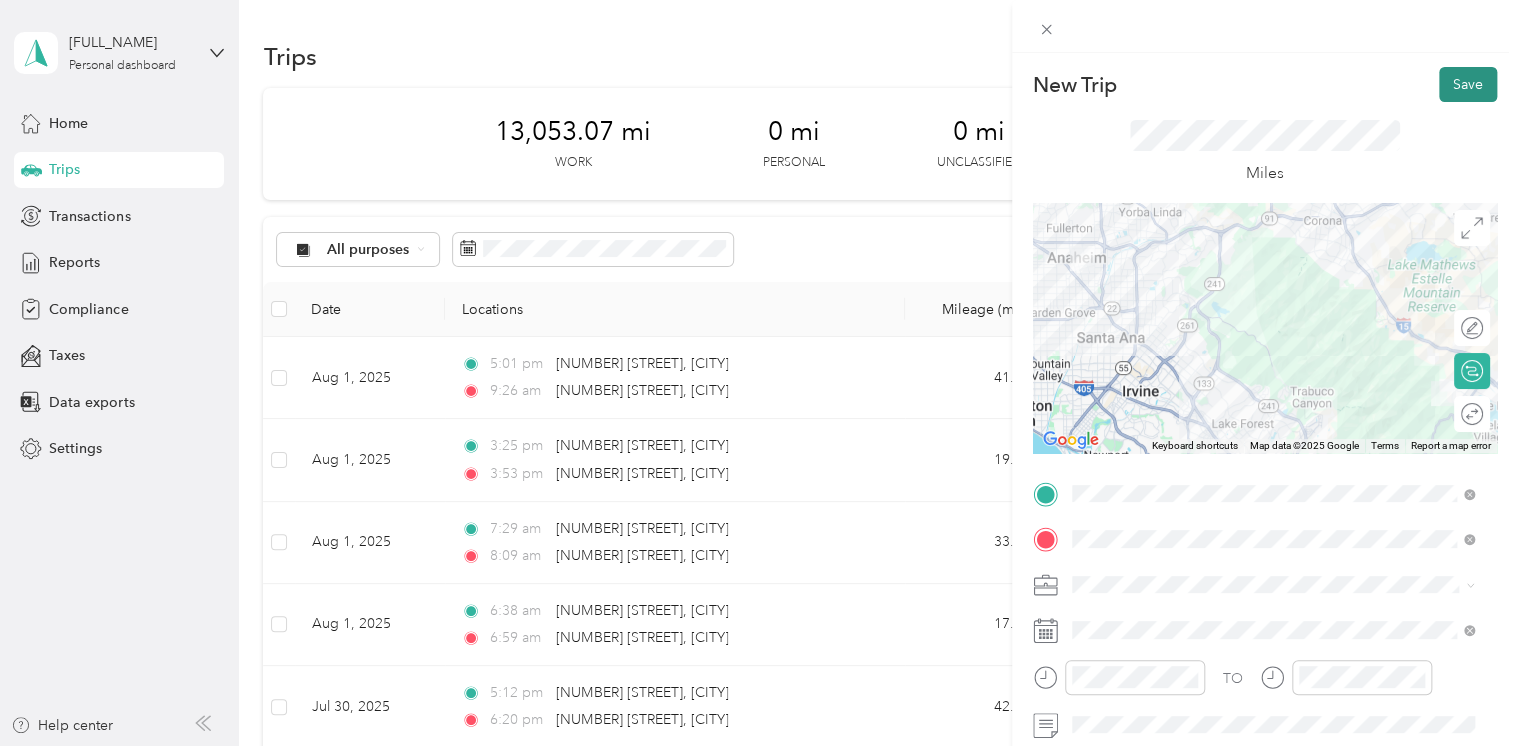 click on "Save" at bounding box center (1468, 84) 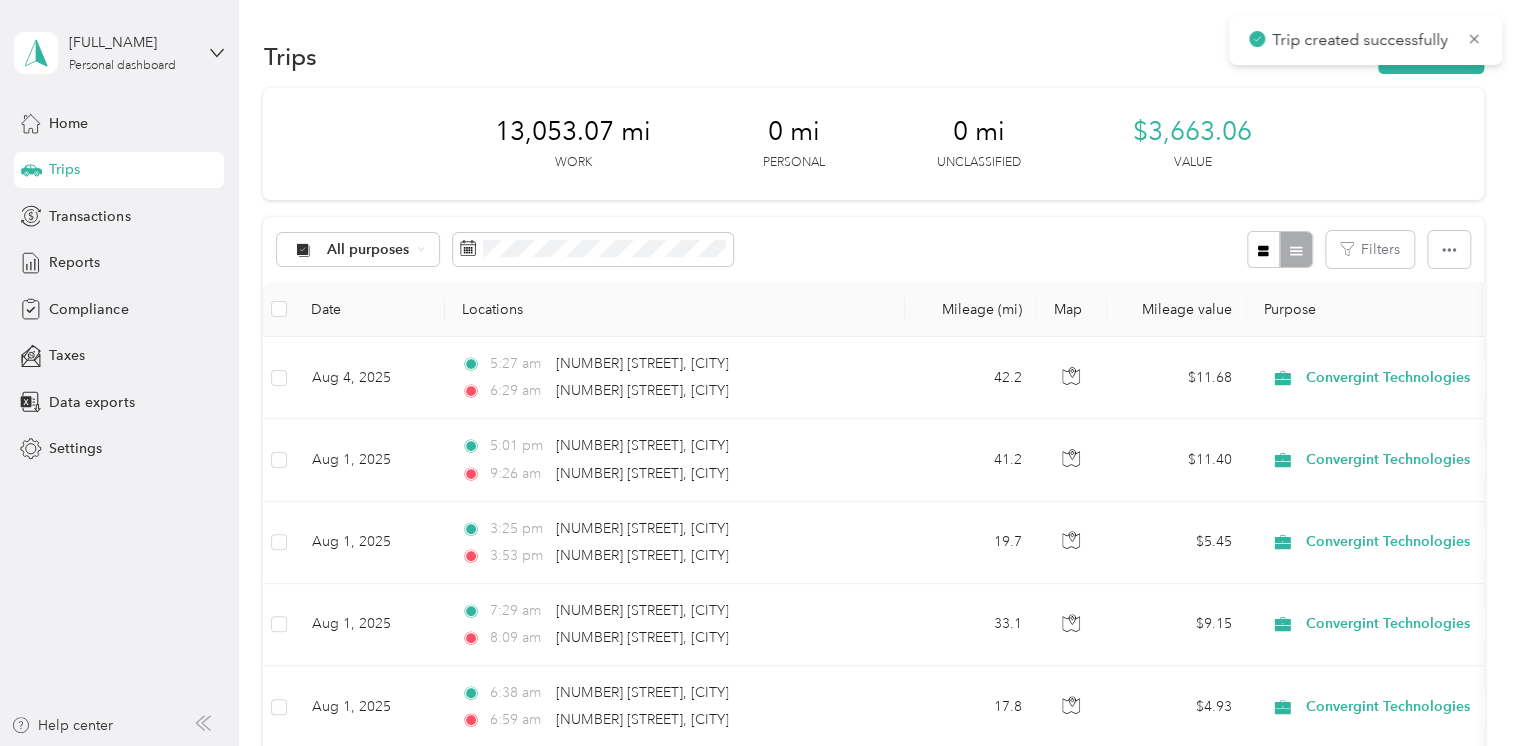 click on "Trip created successfully" at bounding box center [1365, 40] 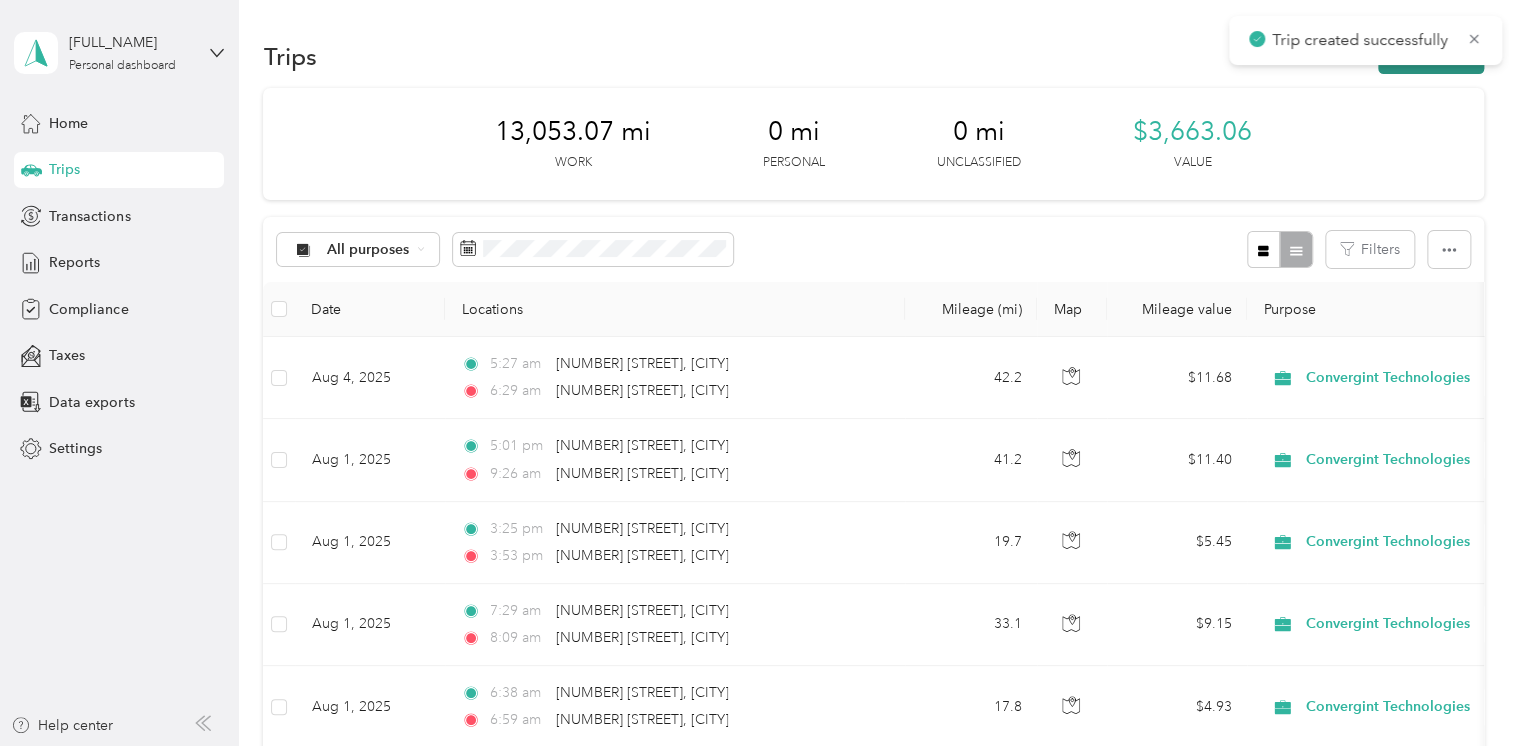 click on "New trip" at bounding box center (1431, 56) 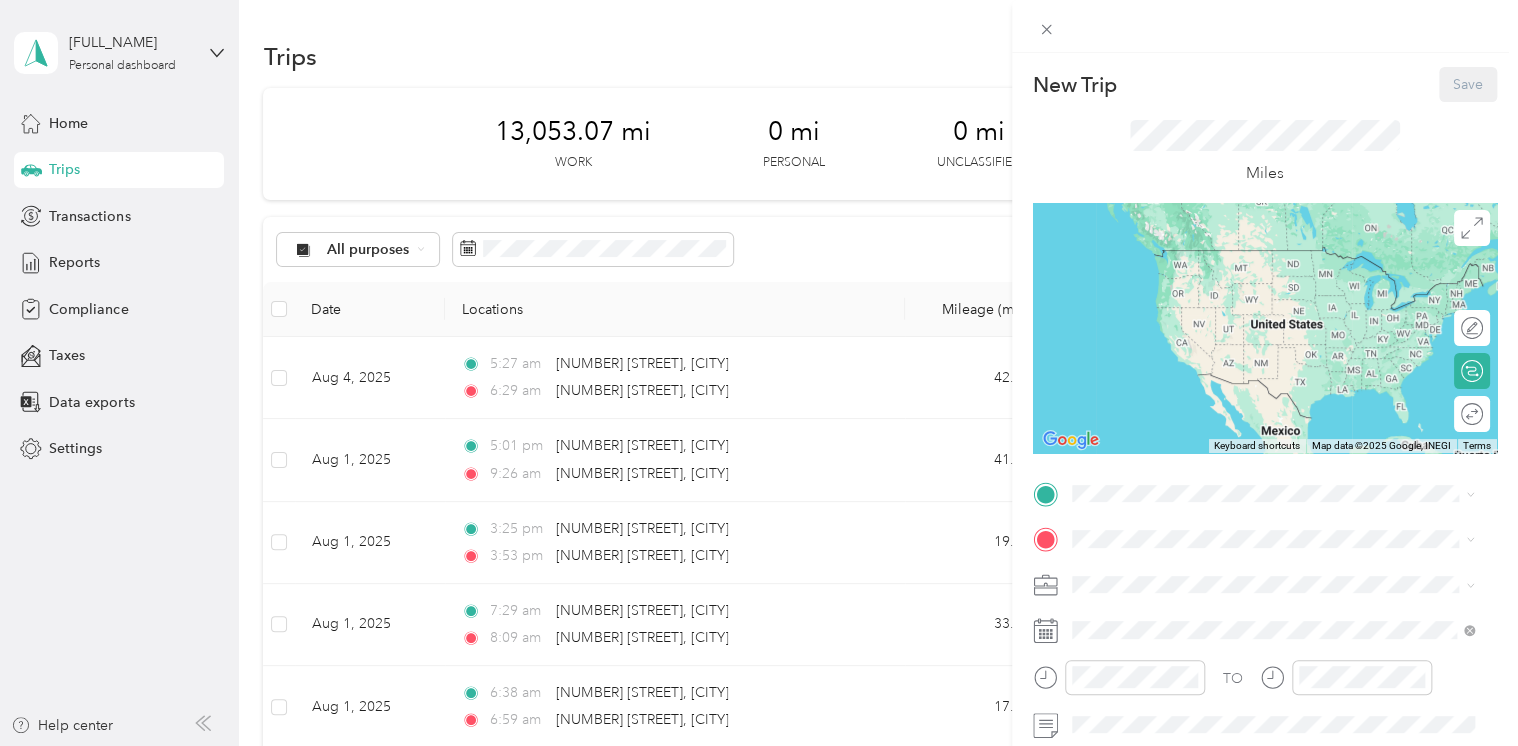 click on "TO Add photo" at bounding box center [1265, 719] 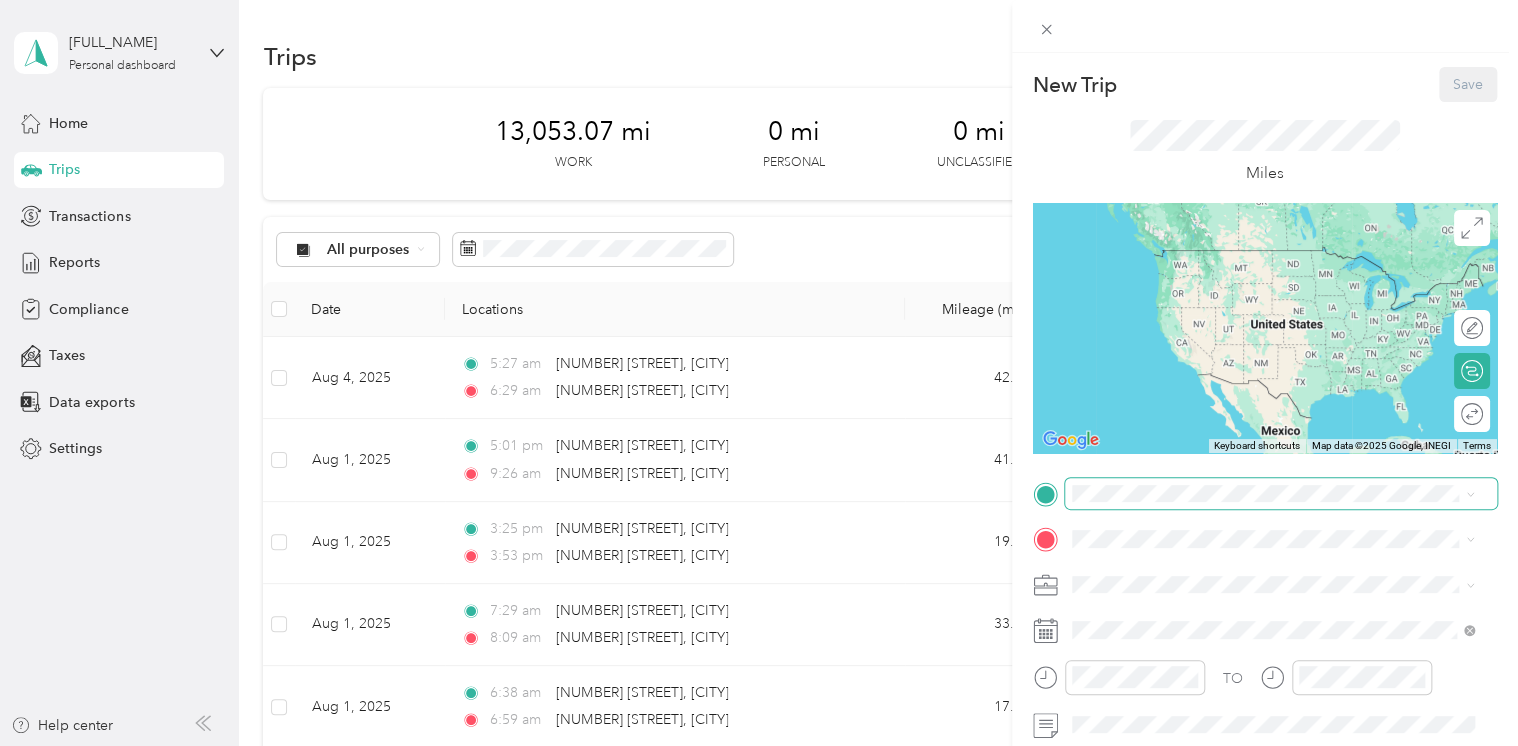 click at bounding box center [1281, 494] 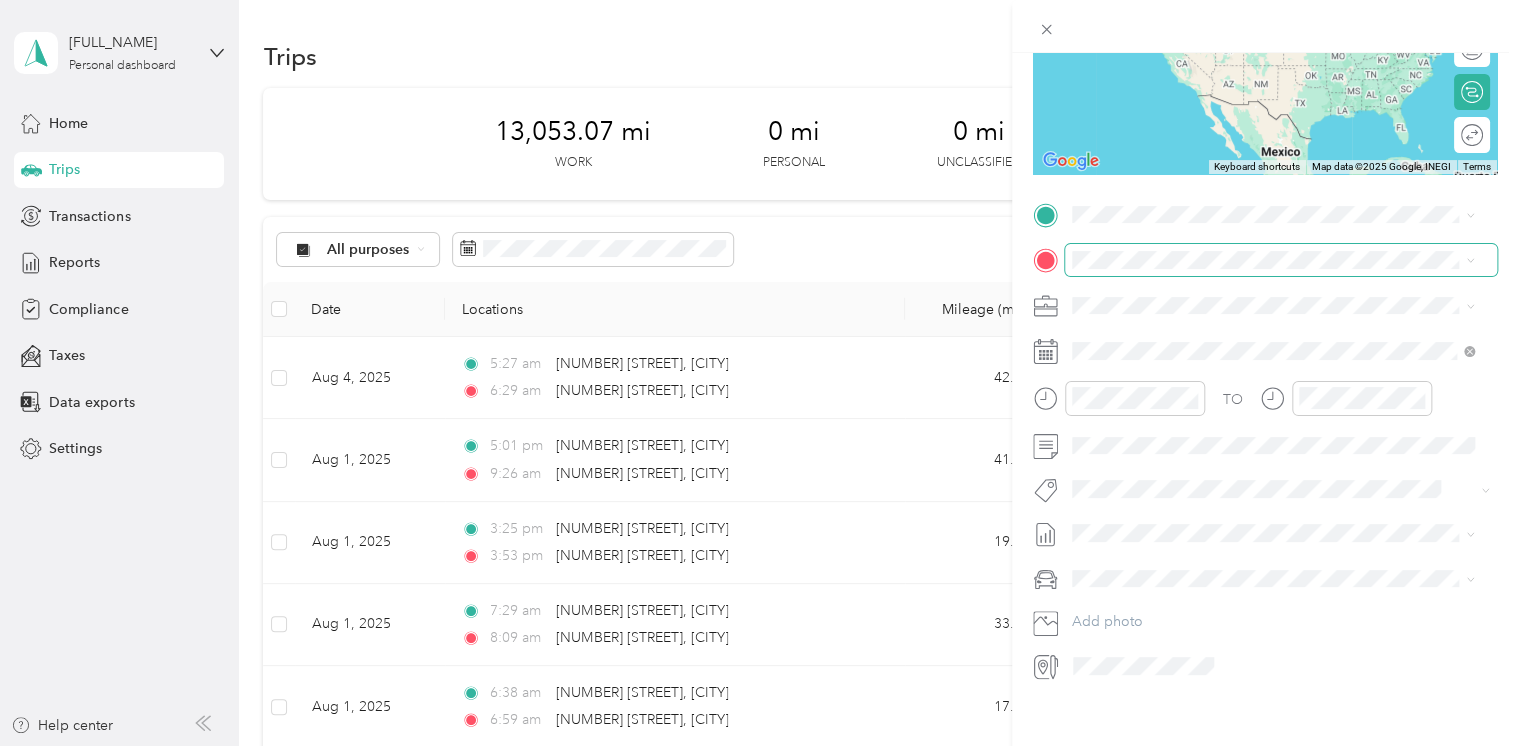 scroll, scrollTop: 302, scrollLeft: 0, axis: vertical 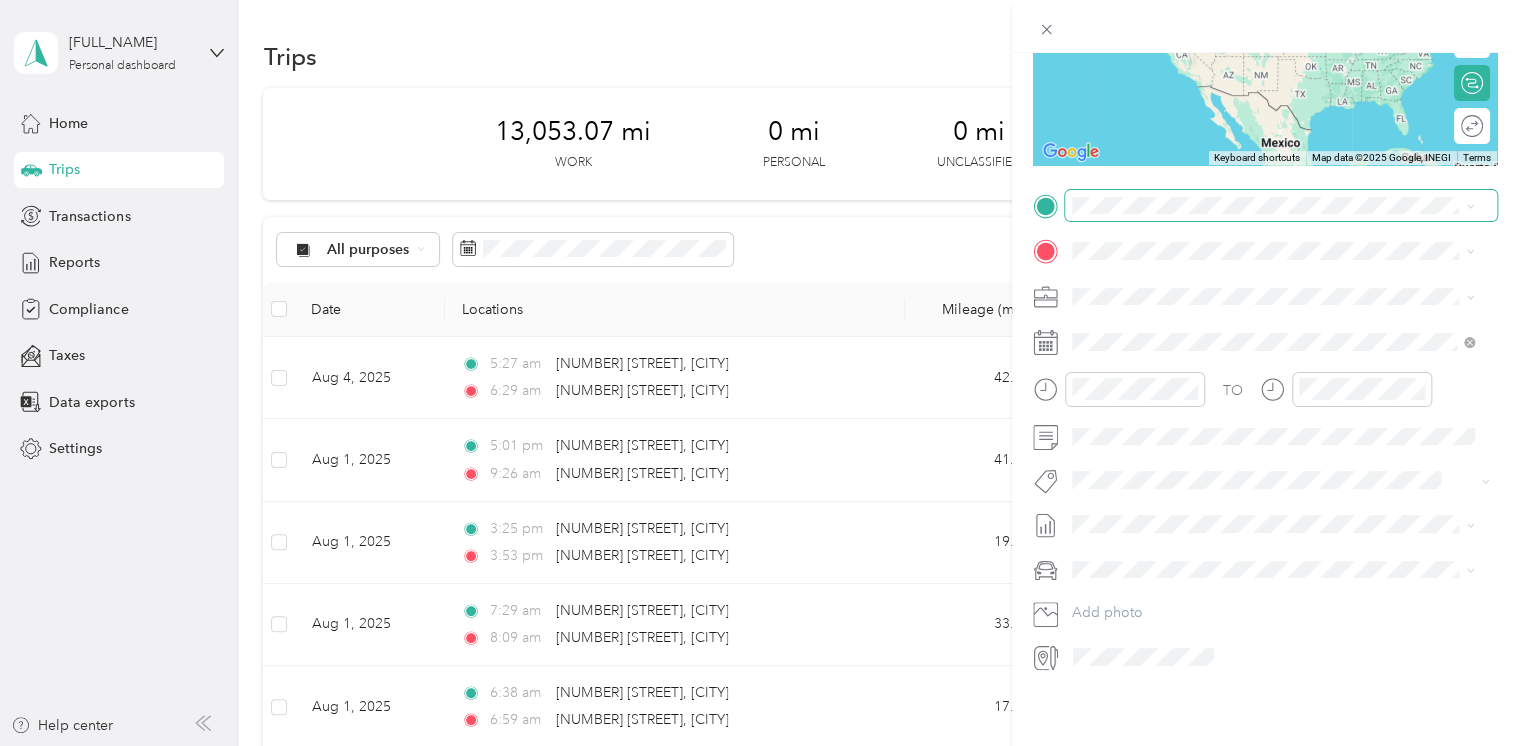 click on "TO Add photo" at bounding box center (1265, 431) 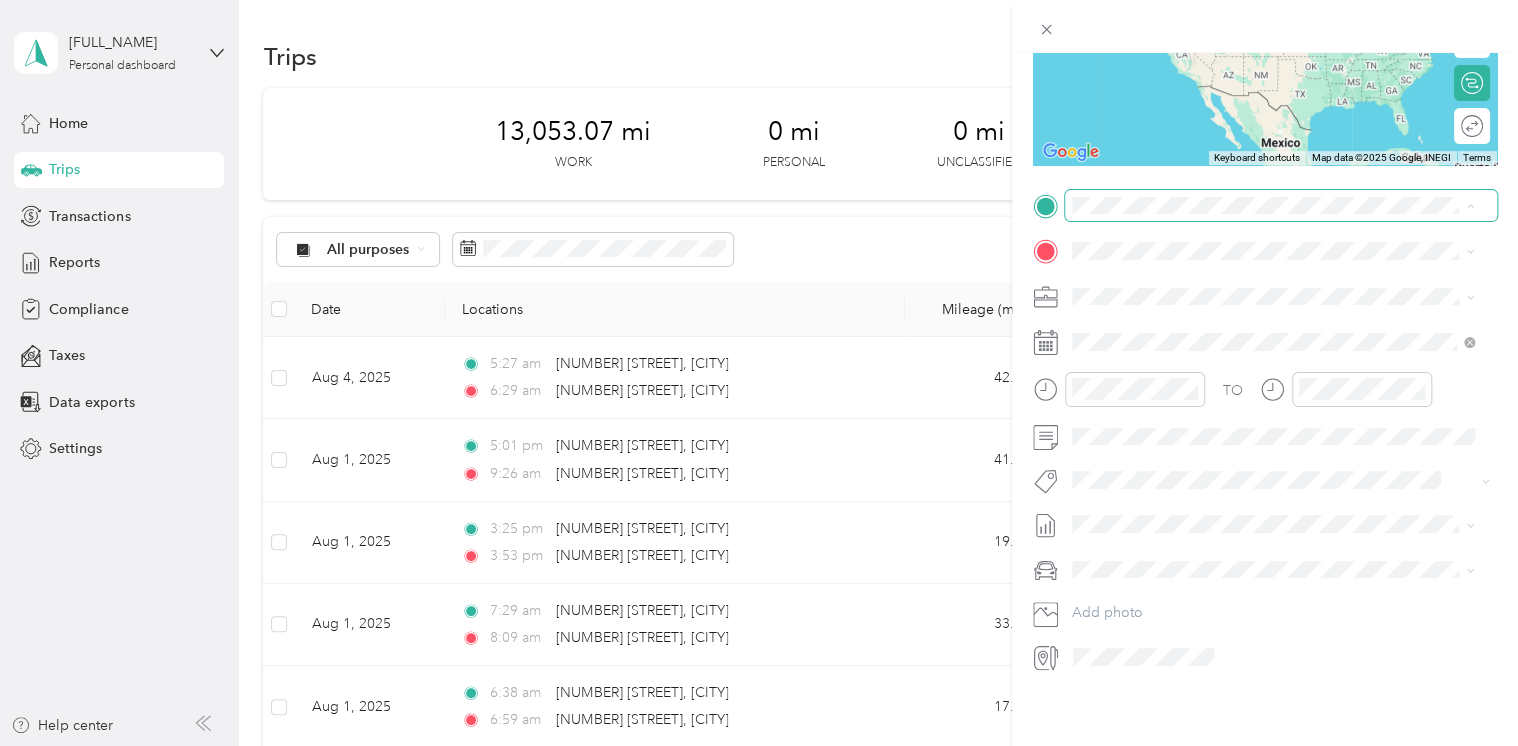 click at bounding box center (1281, 206) 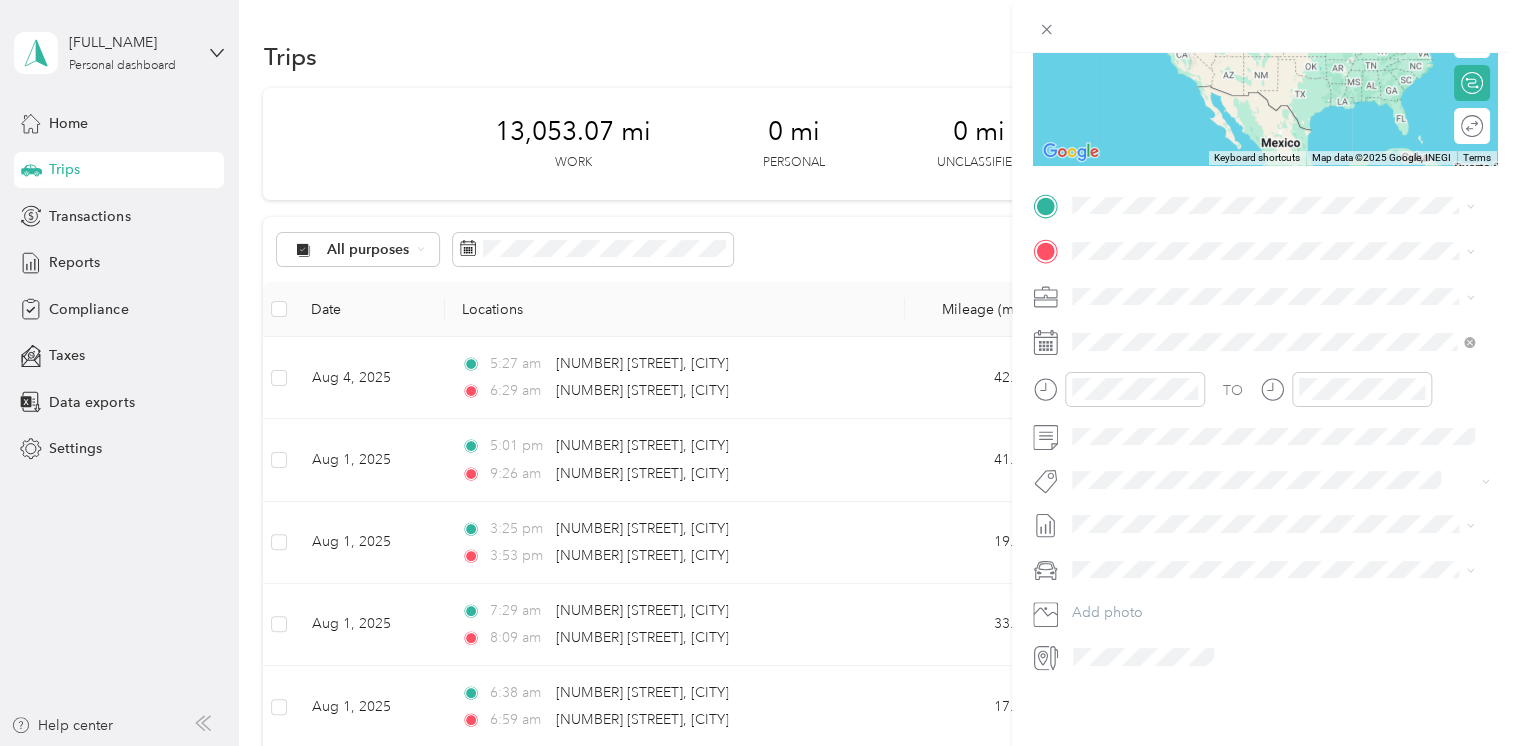 click on "[NUMBER] [STREET]
[CITY], [STATE] [ZIP], [COUNTRY]" at bounding box center (1213, 325) 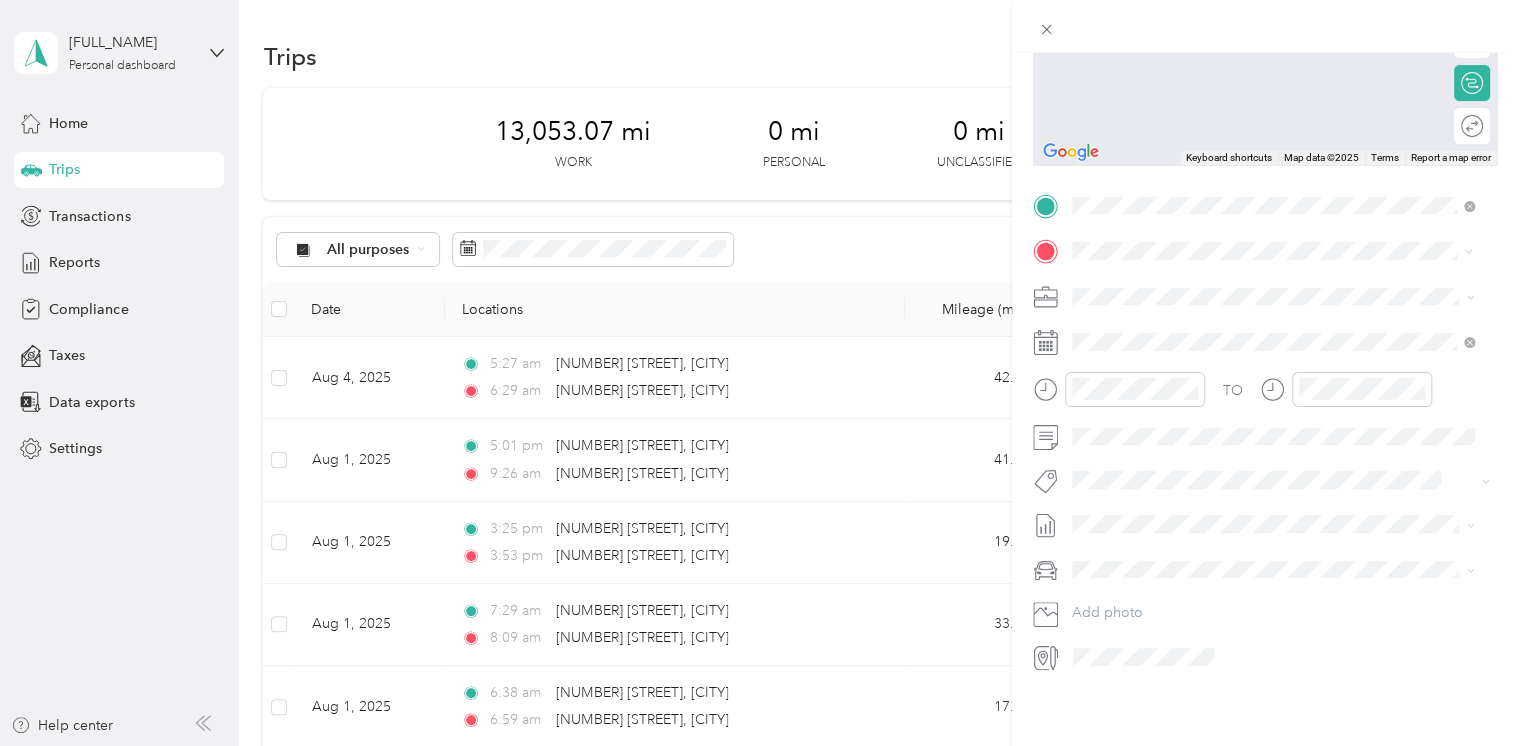 click on "[NUMBER] [STREET]
[CITY], [STATE] [ZIP], [COUNTRY]" at bounding box center [1213, 317] 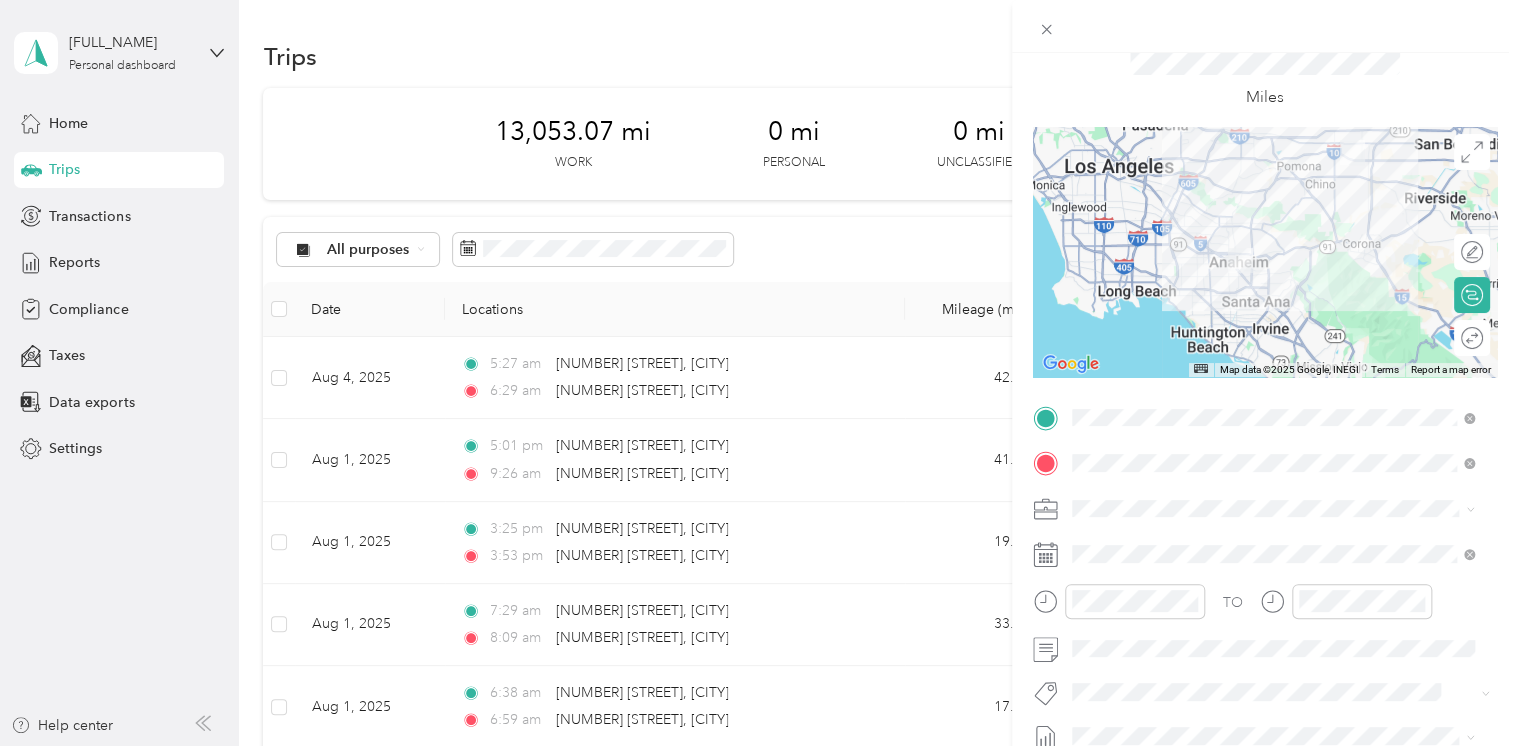 scroll, scrollTop: 300, scrollLeft: 0, axis: vertical 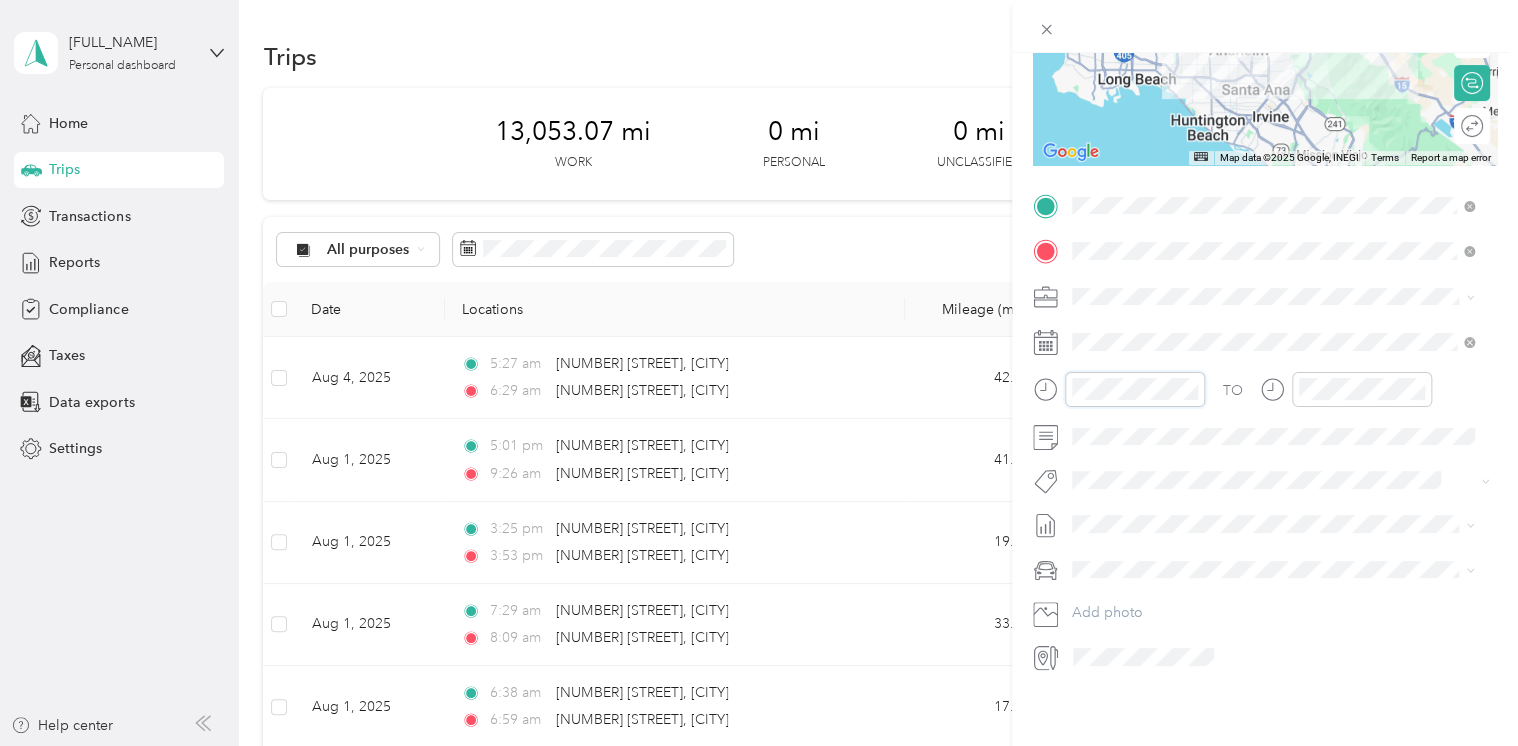 click at bounding box center (1119, 389) 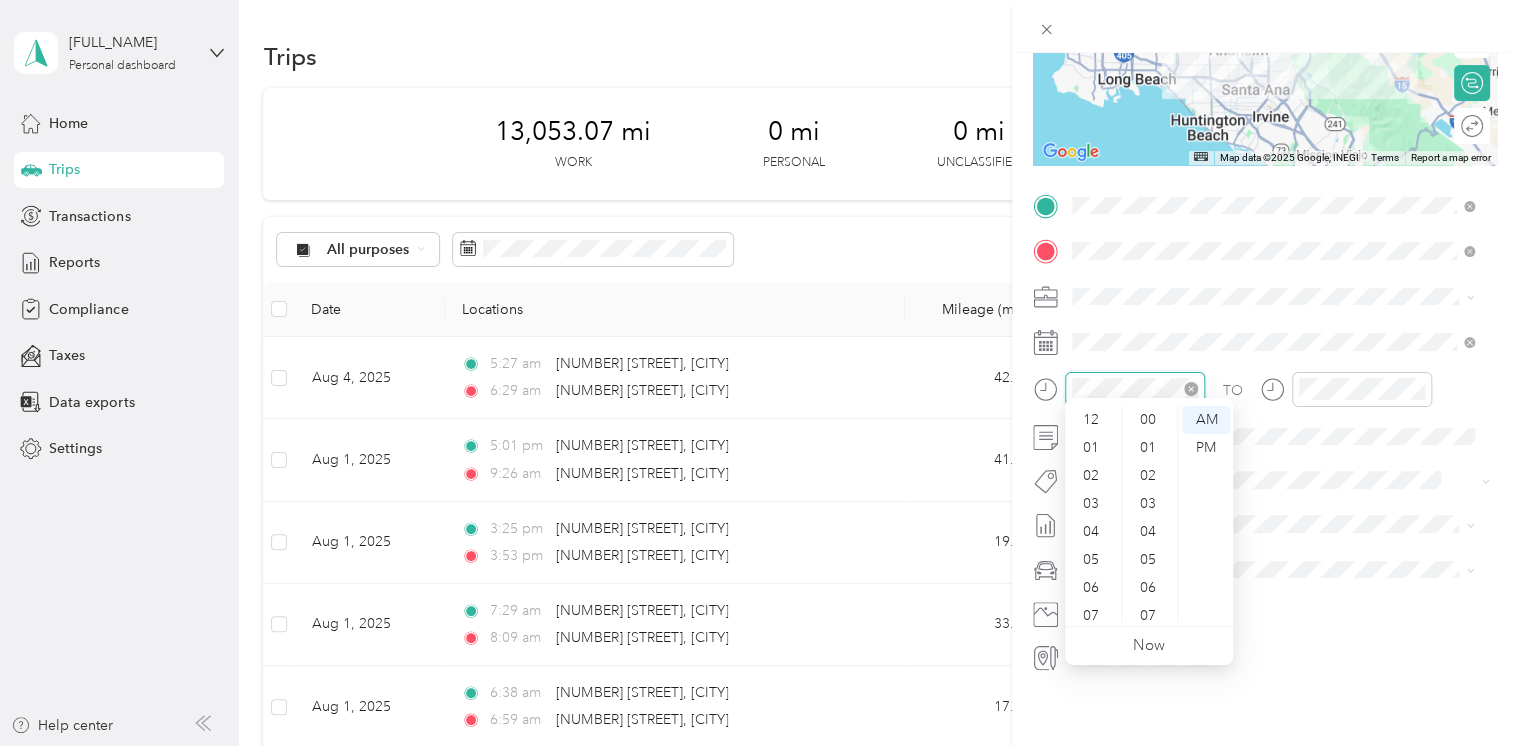 scroll, scrollTop: 784, scrollLeft: 0, axis: vertical 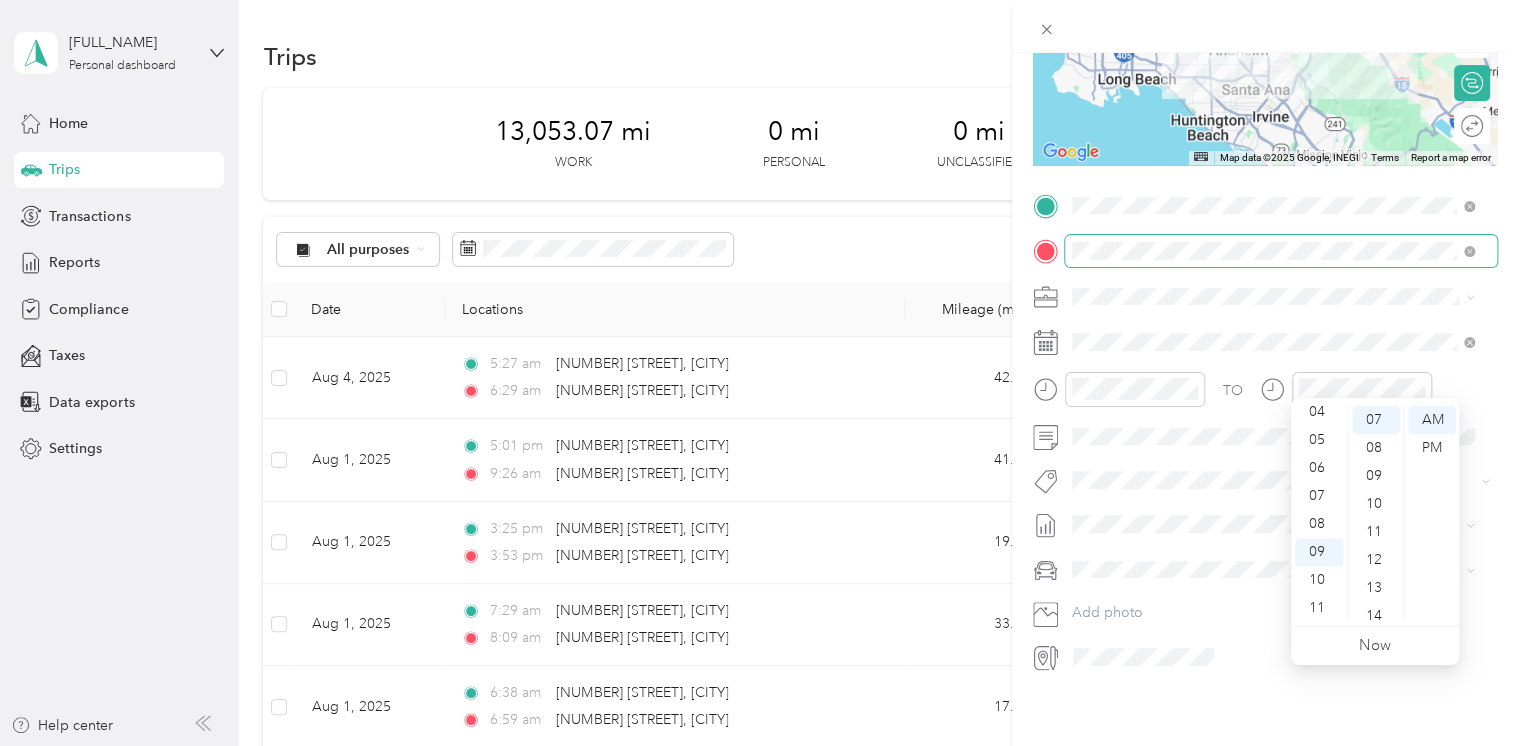 click at bounding box center [1281, 251] 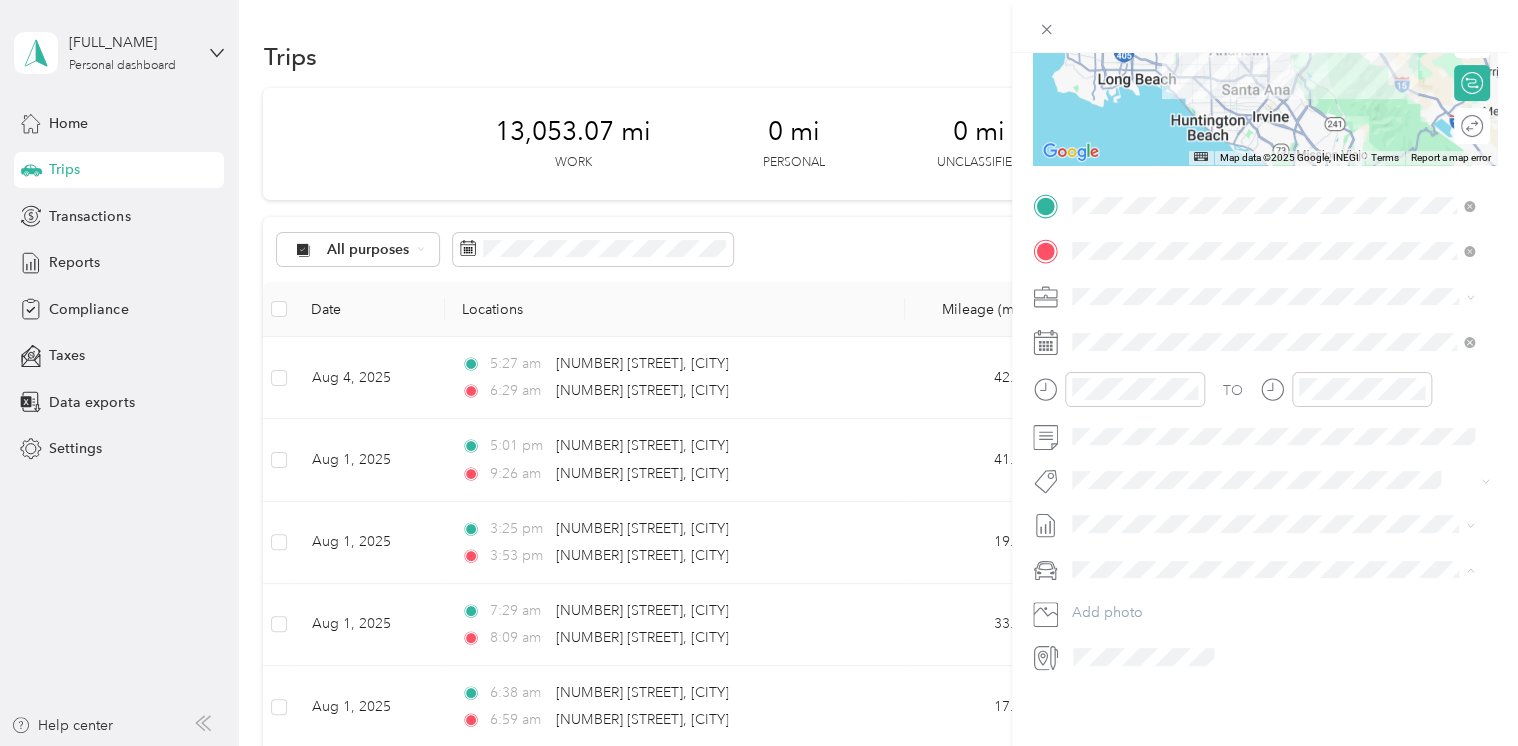 click on "Cybertruck" at bounding box center [1273, 592] 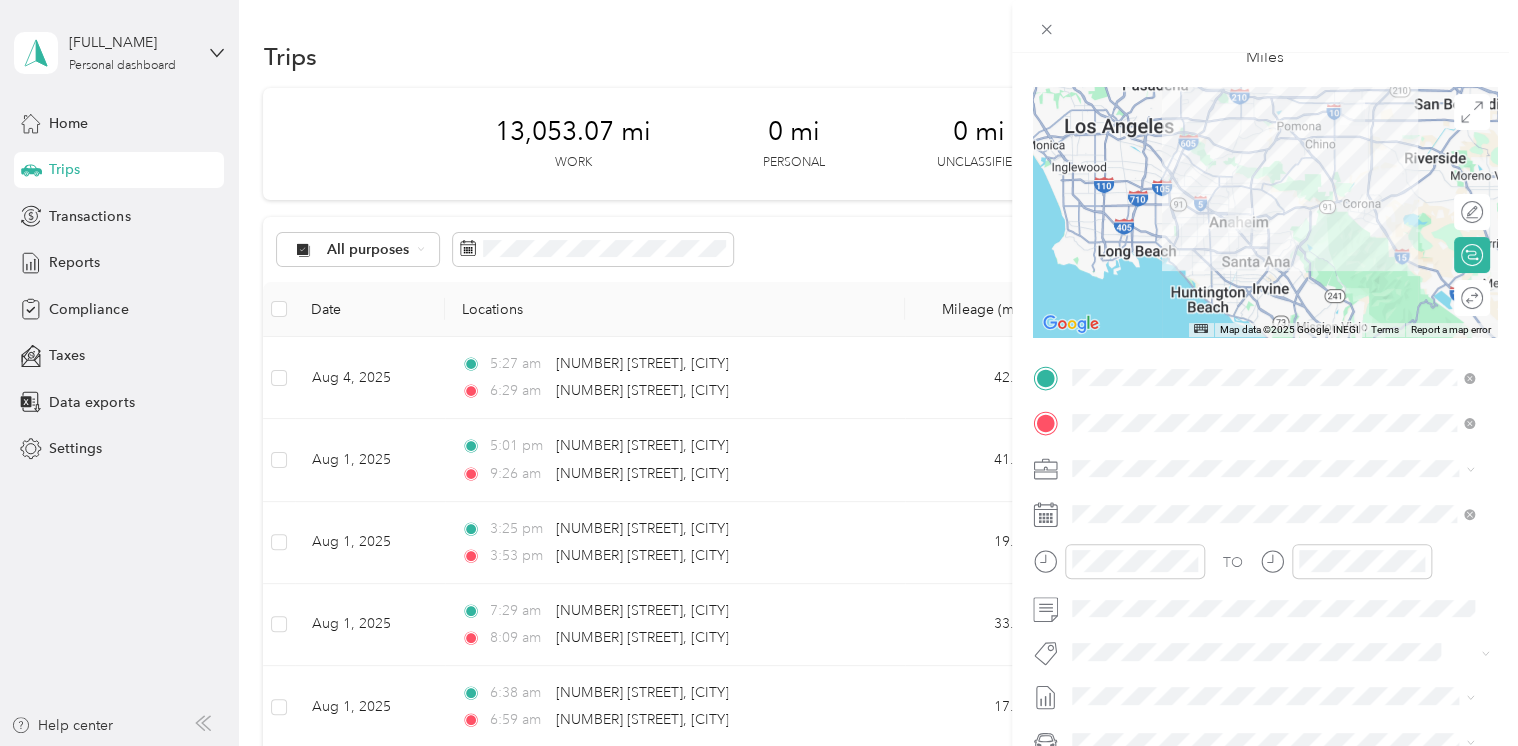 scroll, scrollTop: 0, scrollLeft: 0, axis: both 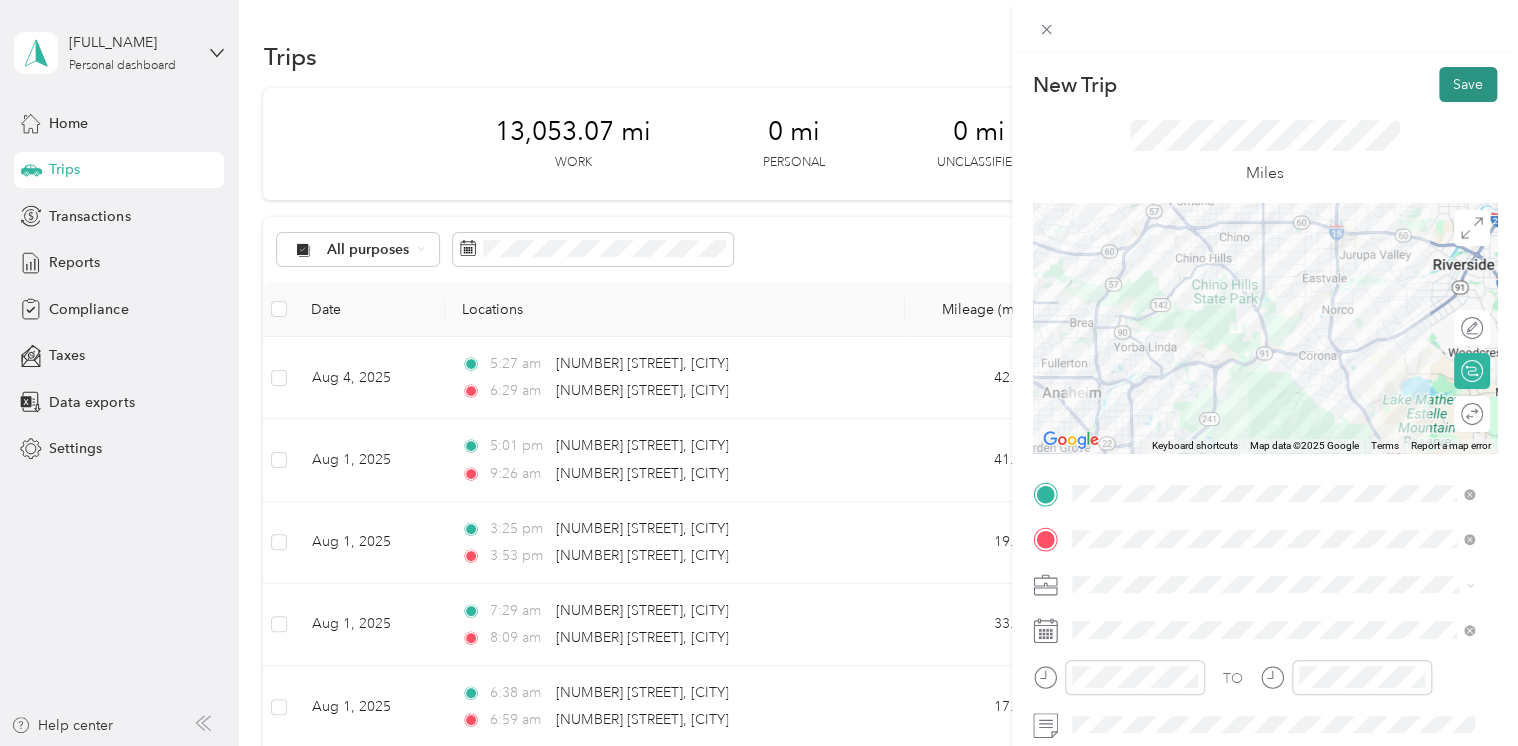 click on "Save" at bounding box center (1468, 84) 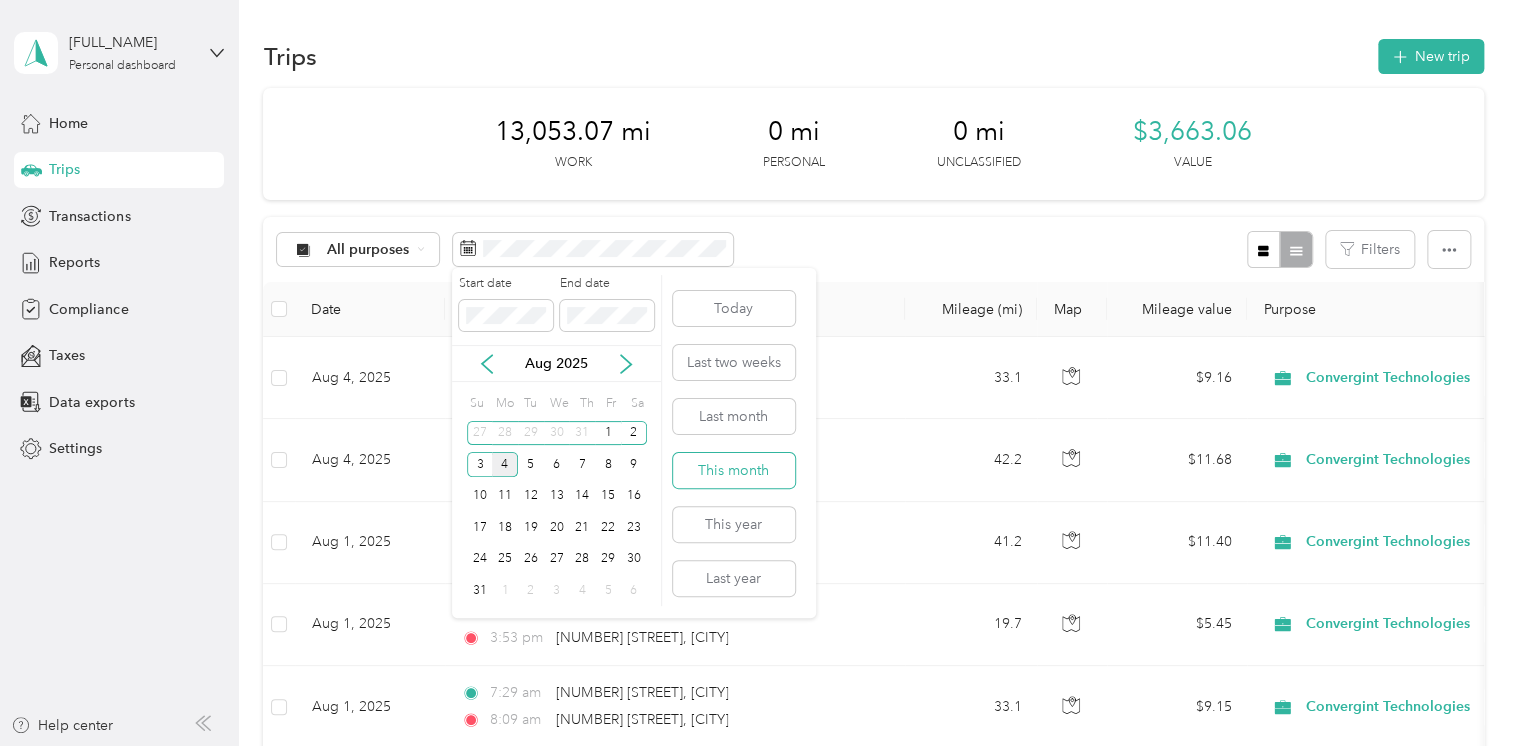 click on "This month" at bounding box center (734, 470) 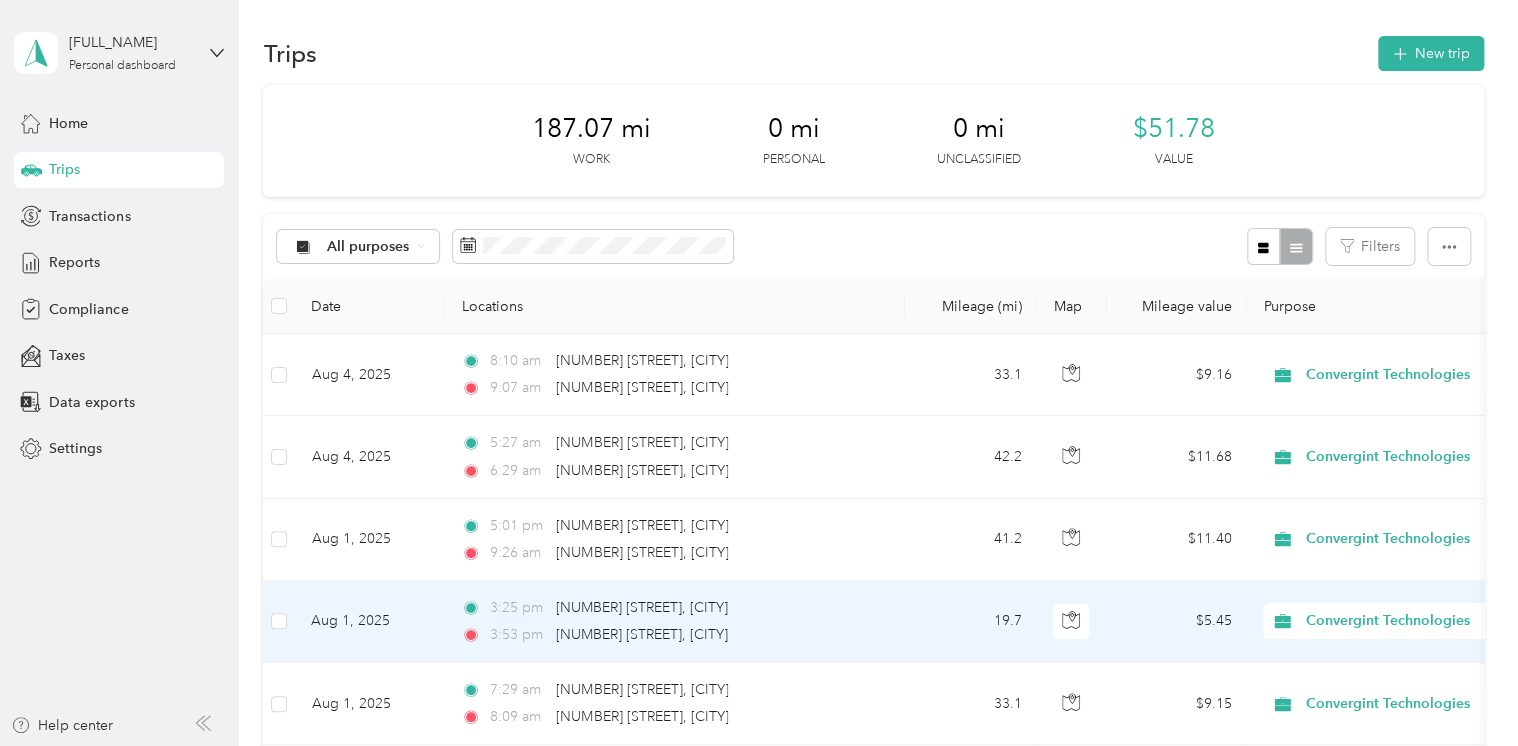 scroll, scrollTop: 0, scrollLeft: 0, axis: both 